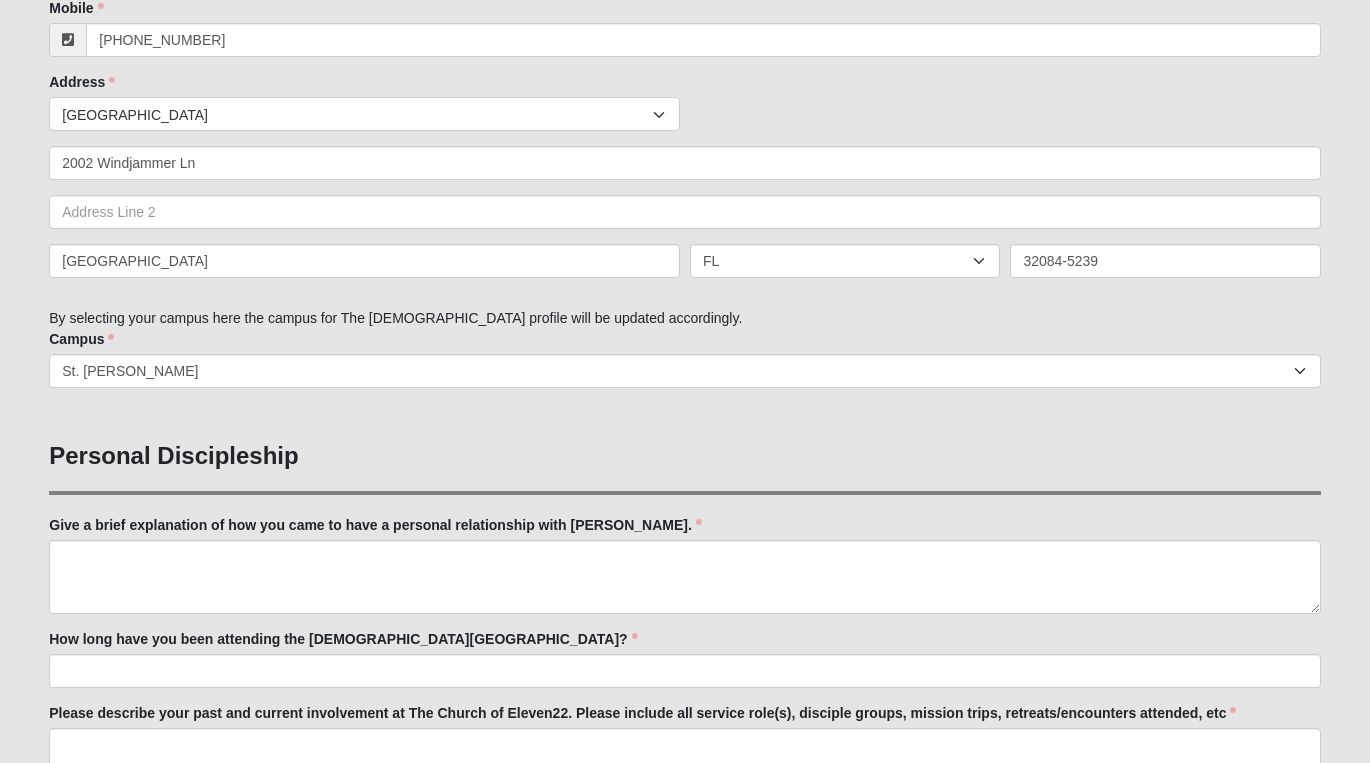scroll, scrollTop: 390, scrollLeft: 0, axis: vertical 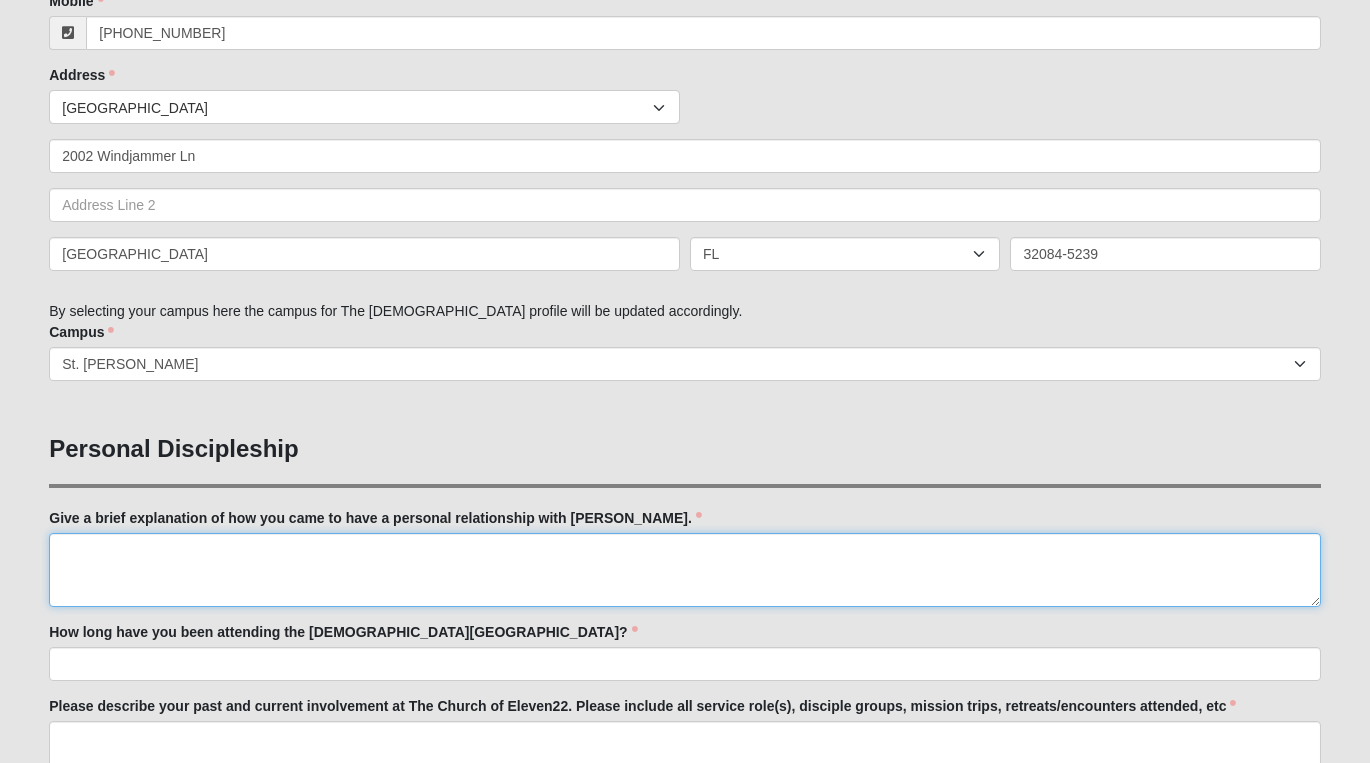 click on "Give a brief explanation of how you came to have a personal relationship with [PERSON_NAME]." at bounding box center (685, 570) 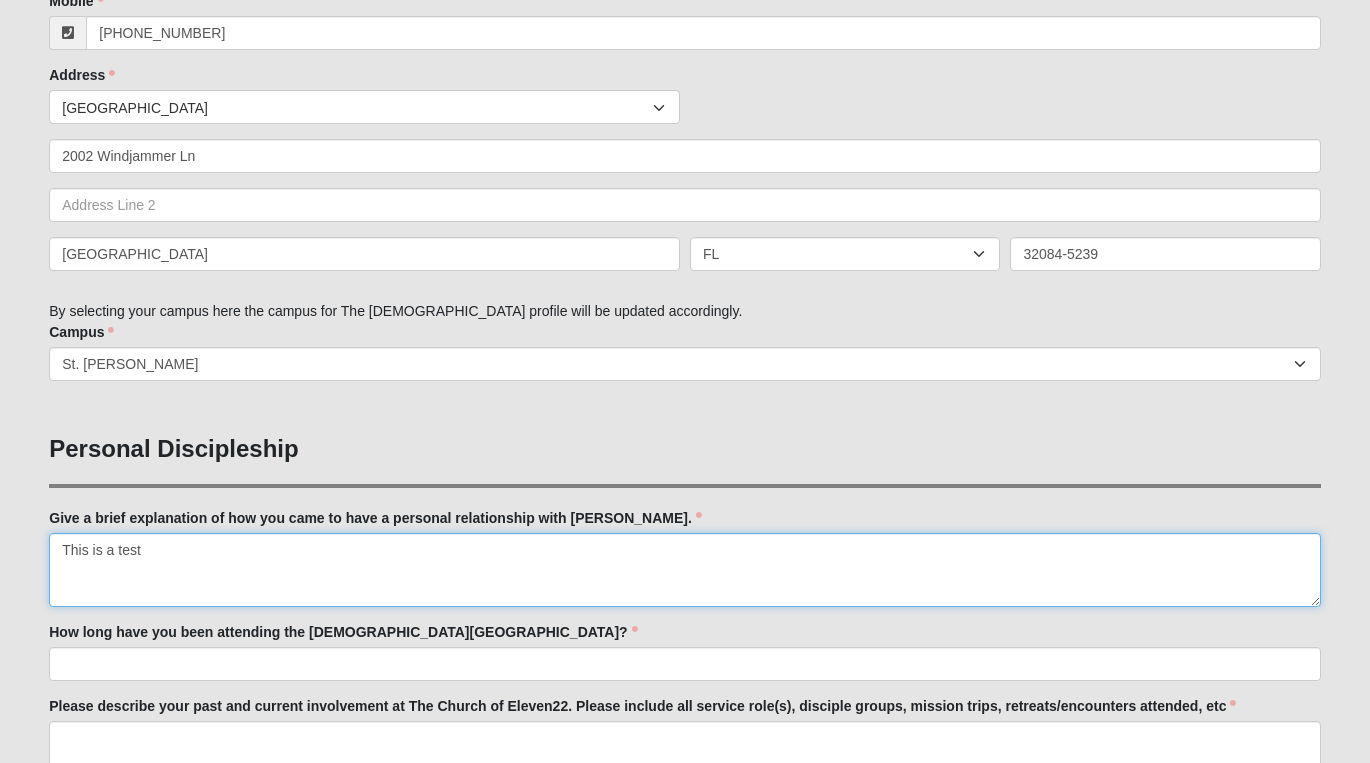 type on "This is a test" 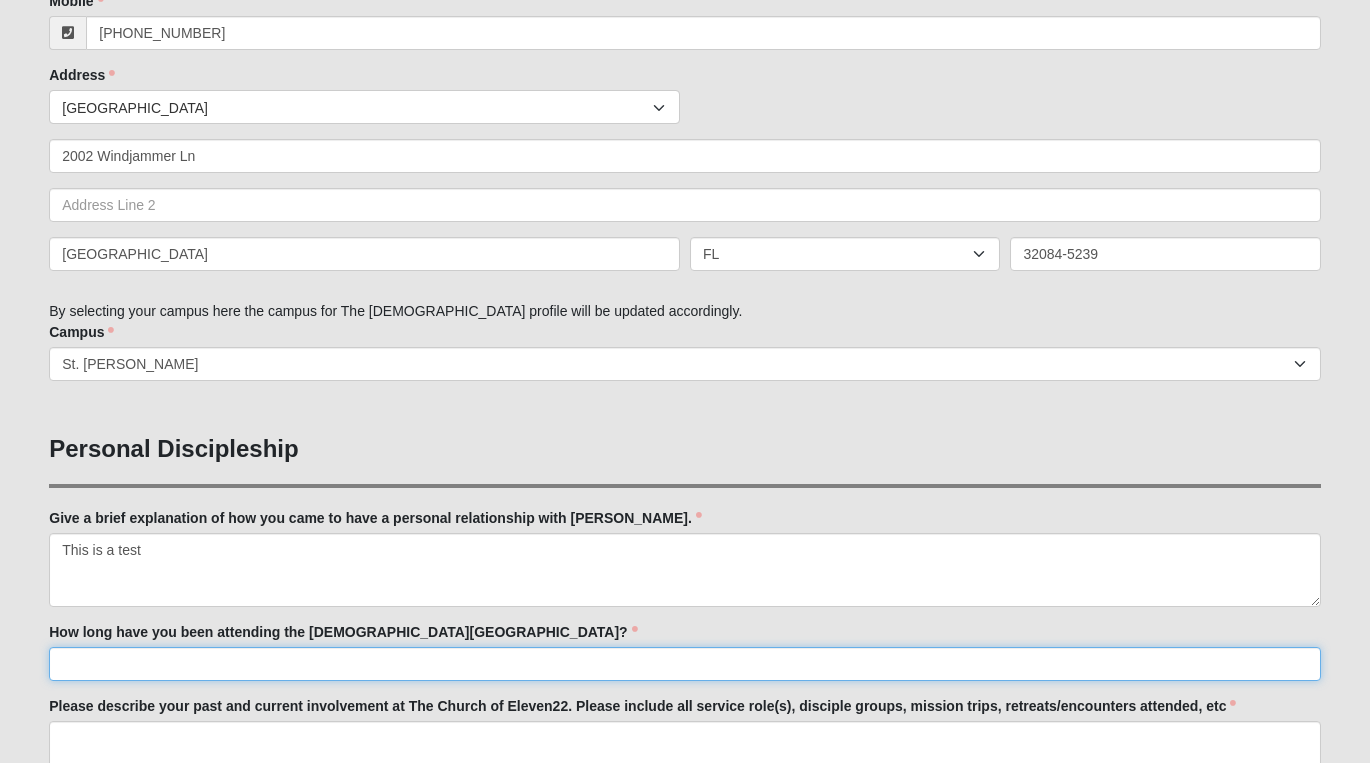 click on "How long have you been attending the [DEMOGRAPHIC_DATA][GEOGRAPHIC_DATA]?" at bounding box center [685, 664] 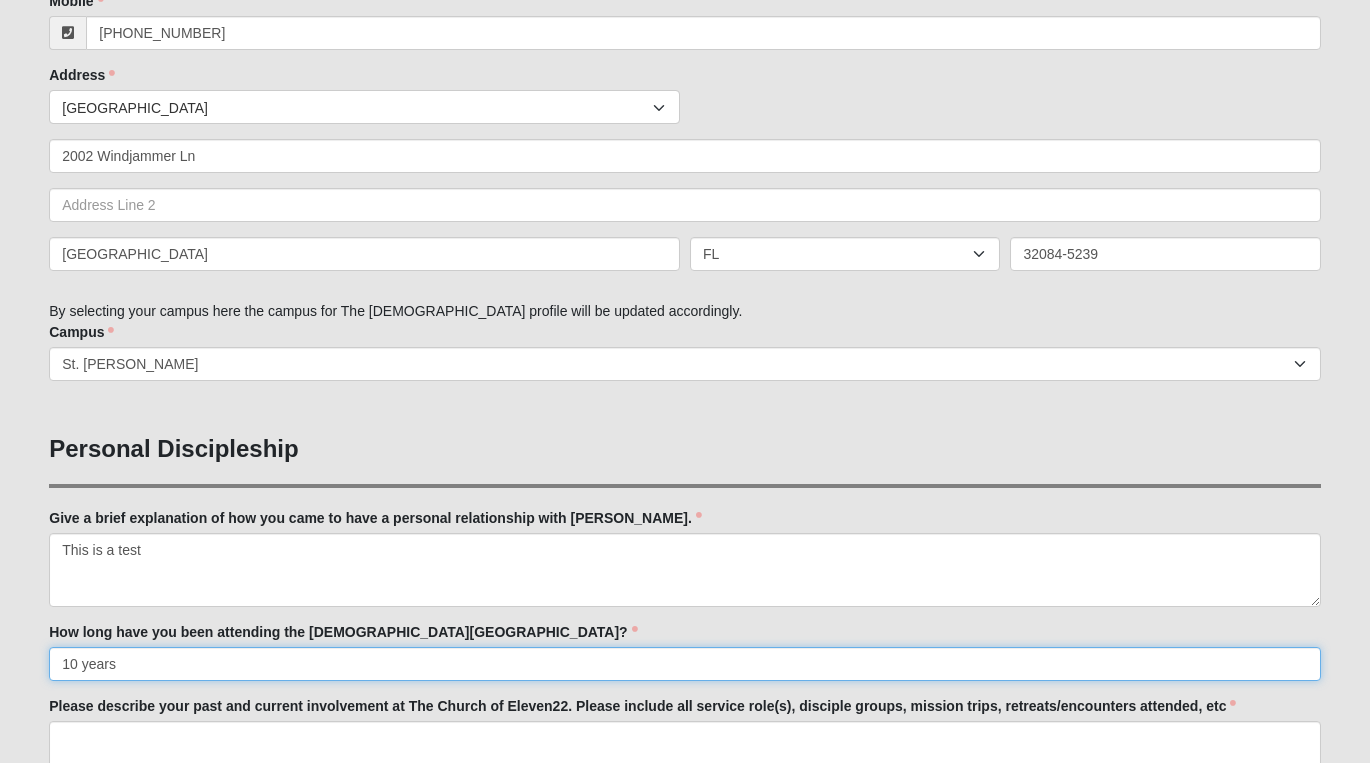 type on "10 years" 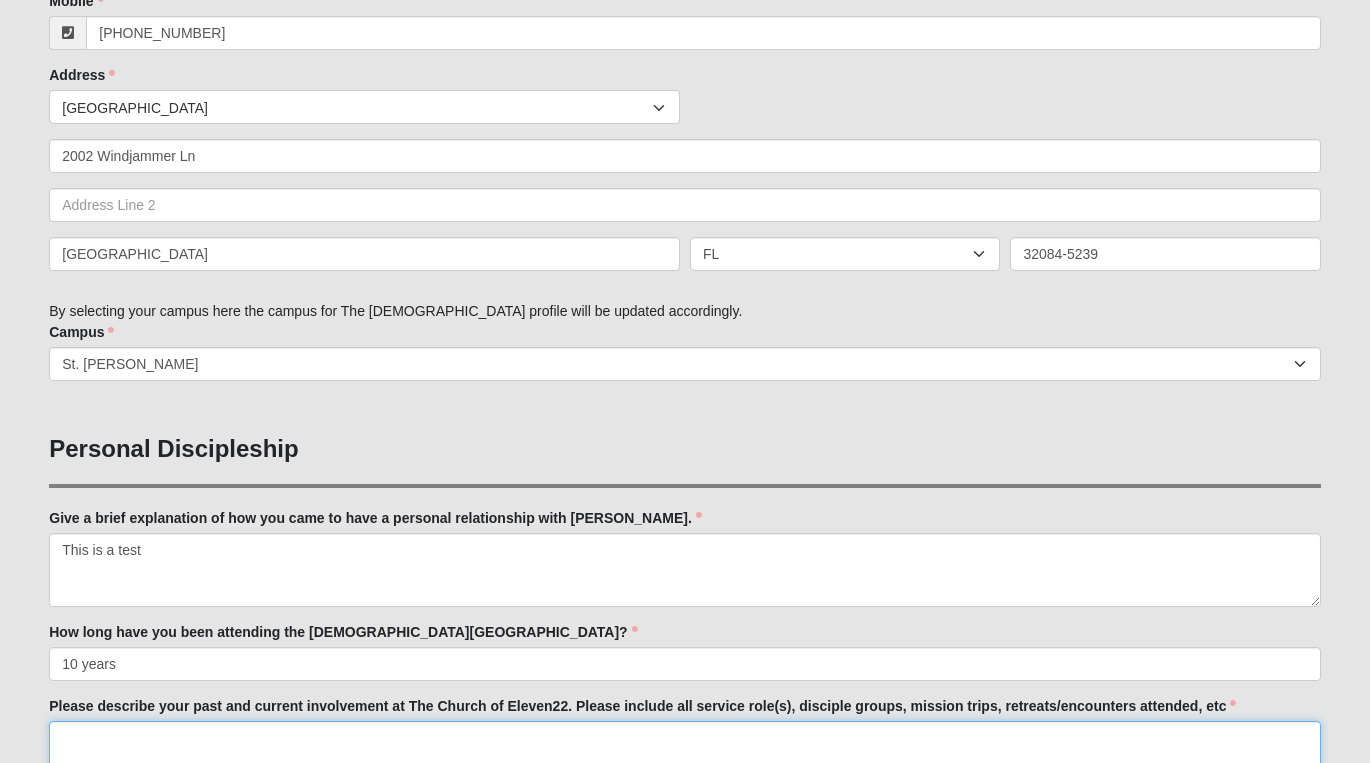 click on "Please describe your past and current involvement at The Church of Eleven22. Please include all service role(s), disciple groups, mission trips, retreats/encounters attended, etc" at bounding box center [685, 758] 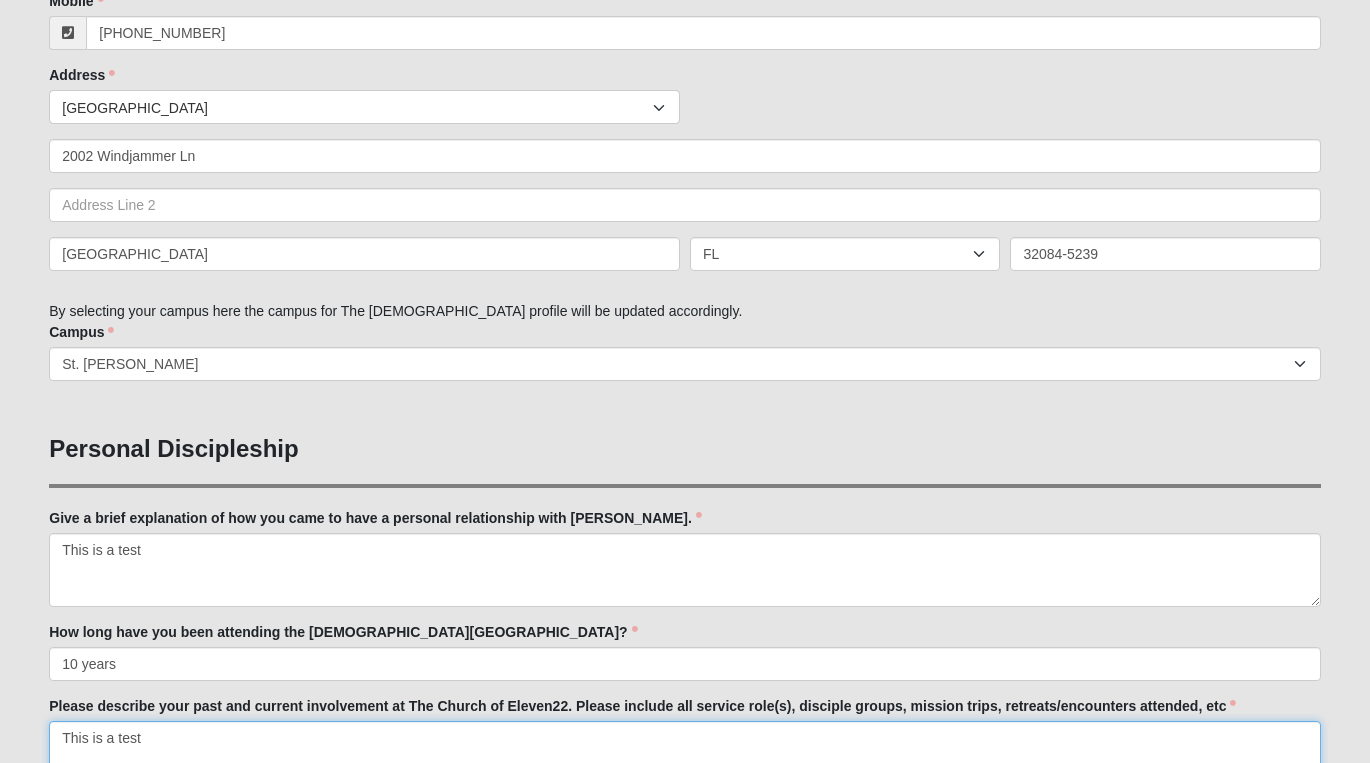 type on "This is a test" 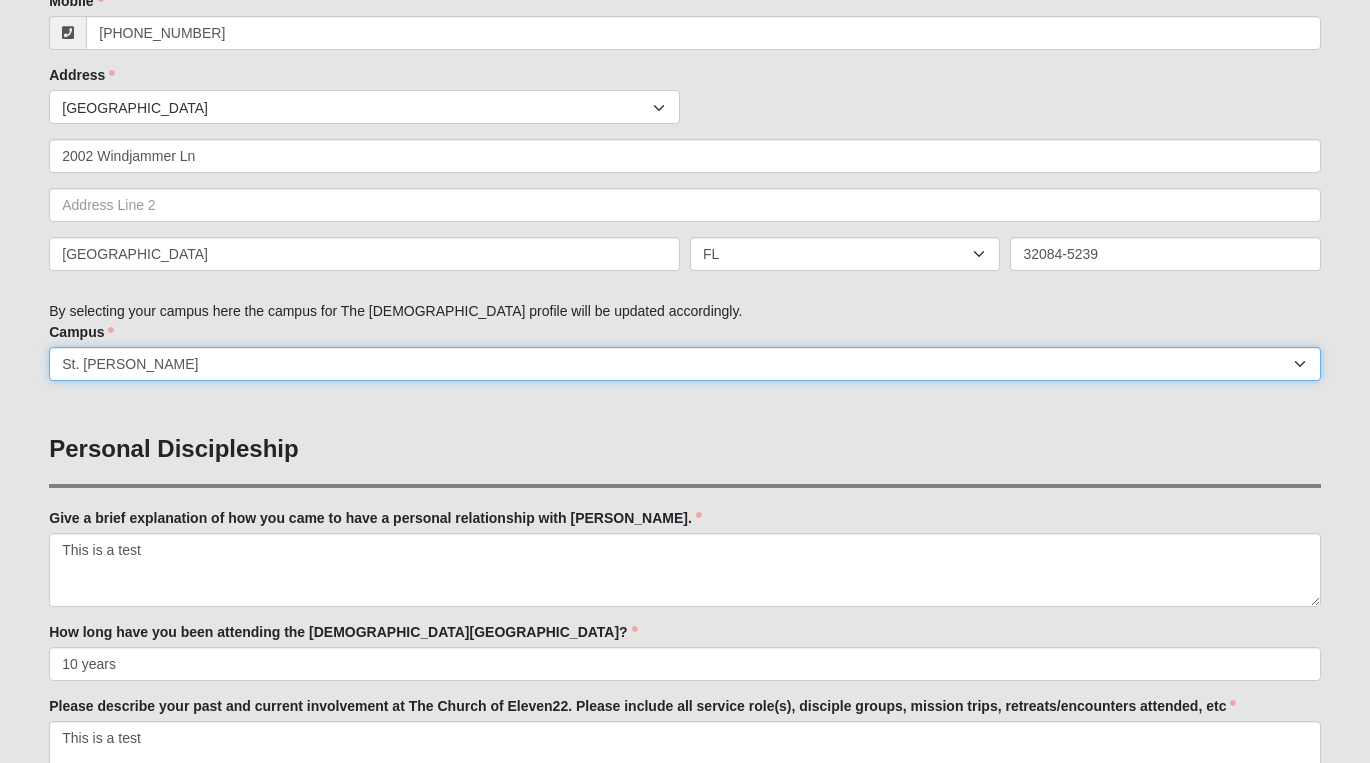select on "19" 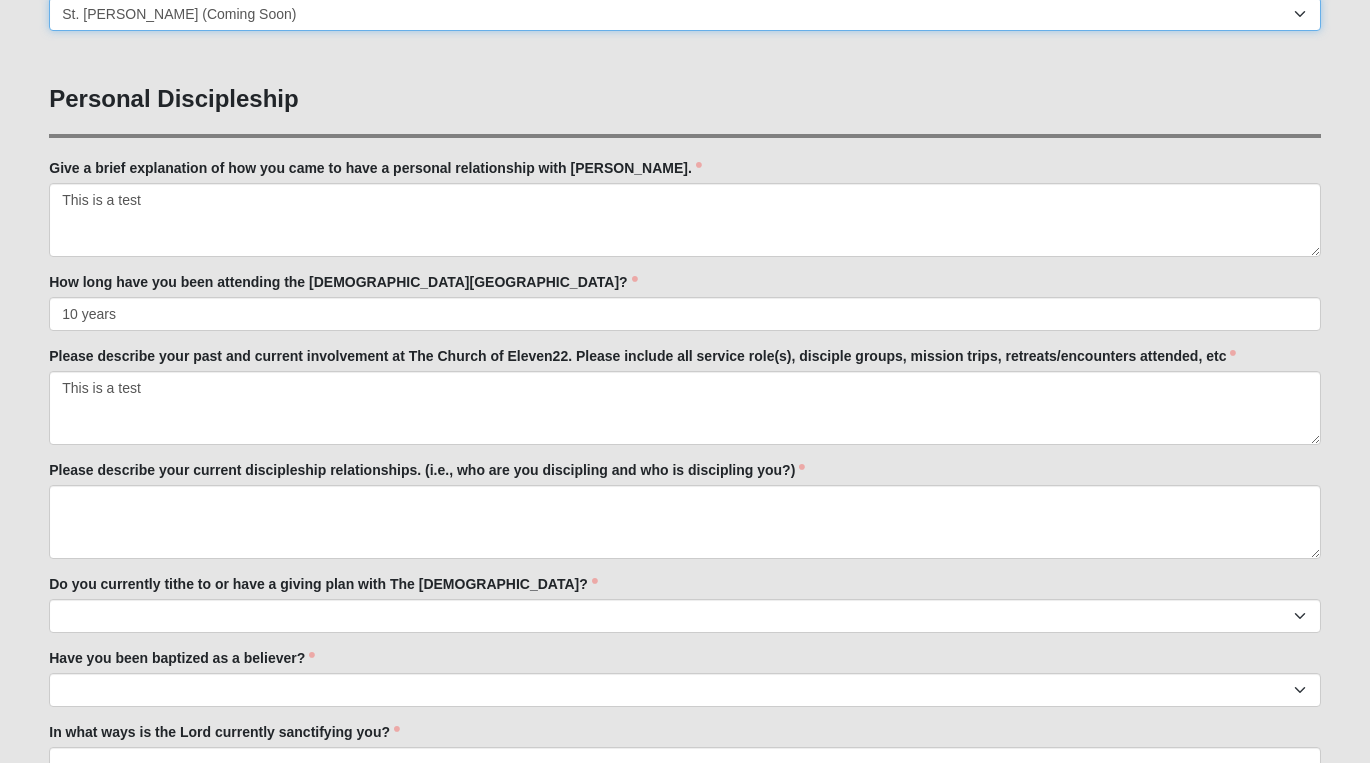 scroll, scrollTop: 759, scrollLeft: 0, axis: vertical 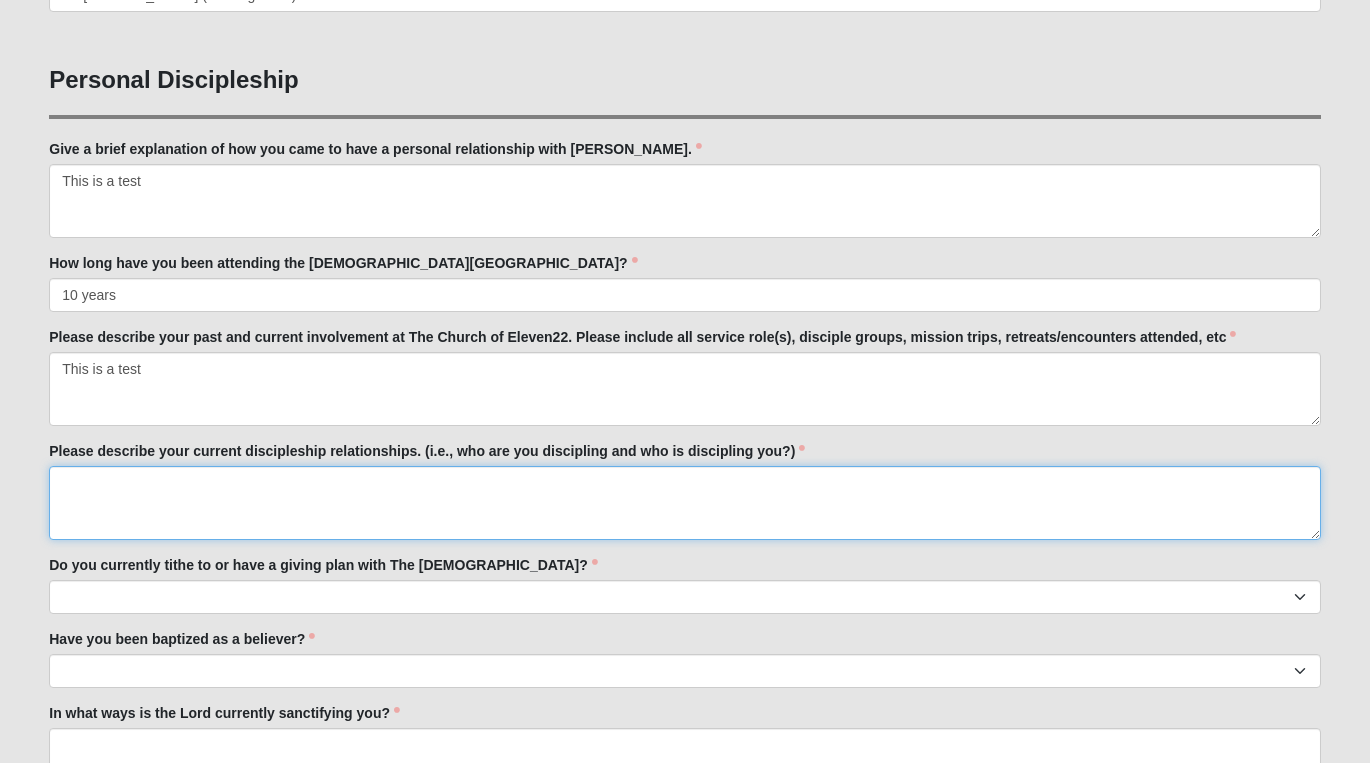 click on "Please describe your current discipleship relationships. (i.e., who are you discipling and who is discipling you?)" at bounding box center (685, 503) 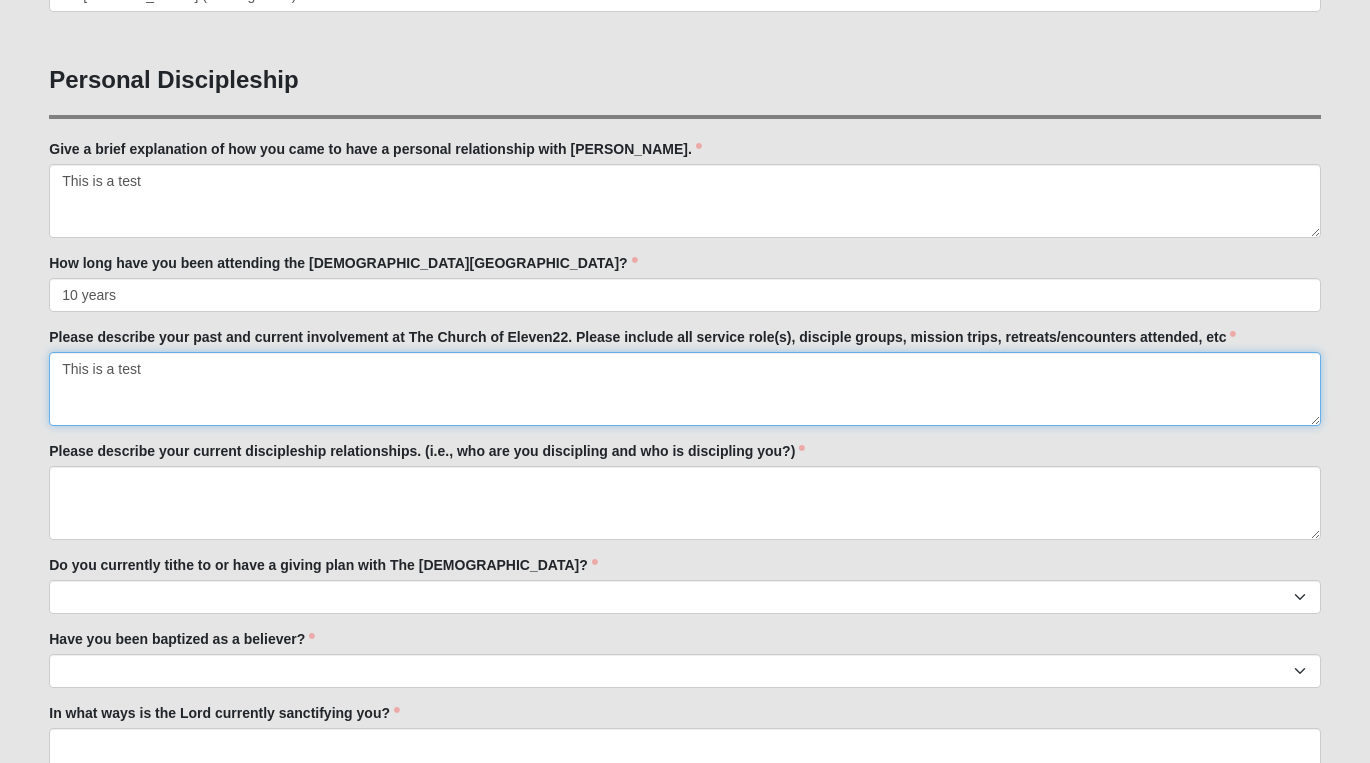 drag, startPoint x: 184, startPoint y: 368, endPoint x: -50, endPoint y: 358, distance: 234.21358 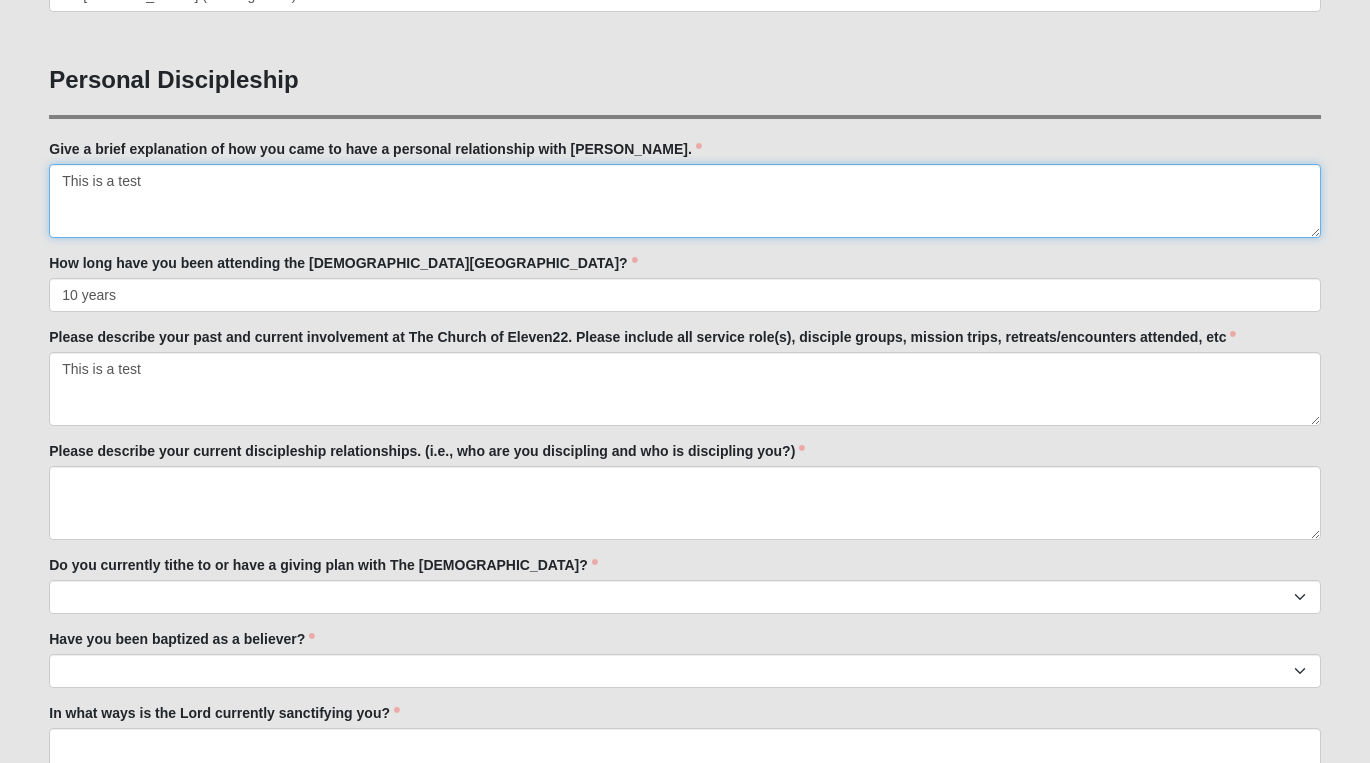 drag, startPoint x: 171, startPoint y: 177, endPoint x: -25, endPoint y: 173, distance: 196.04082 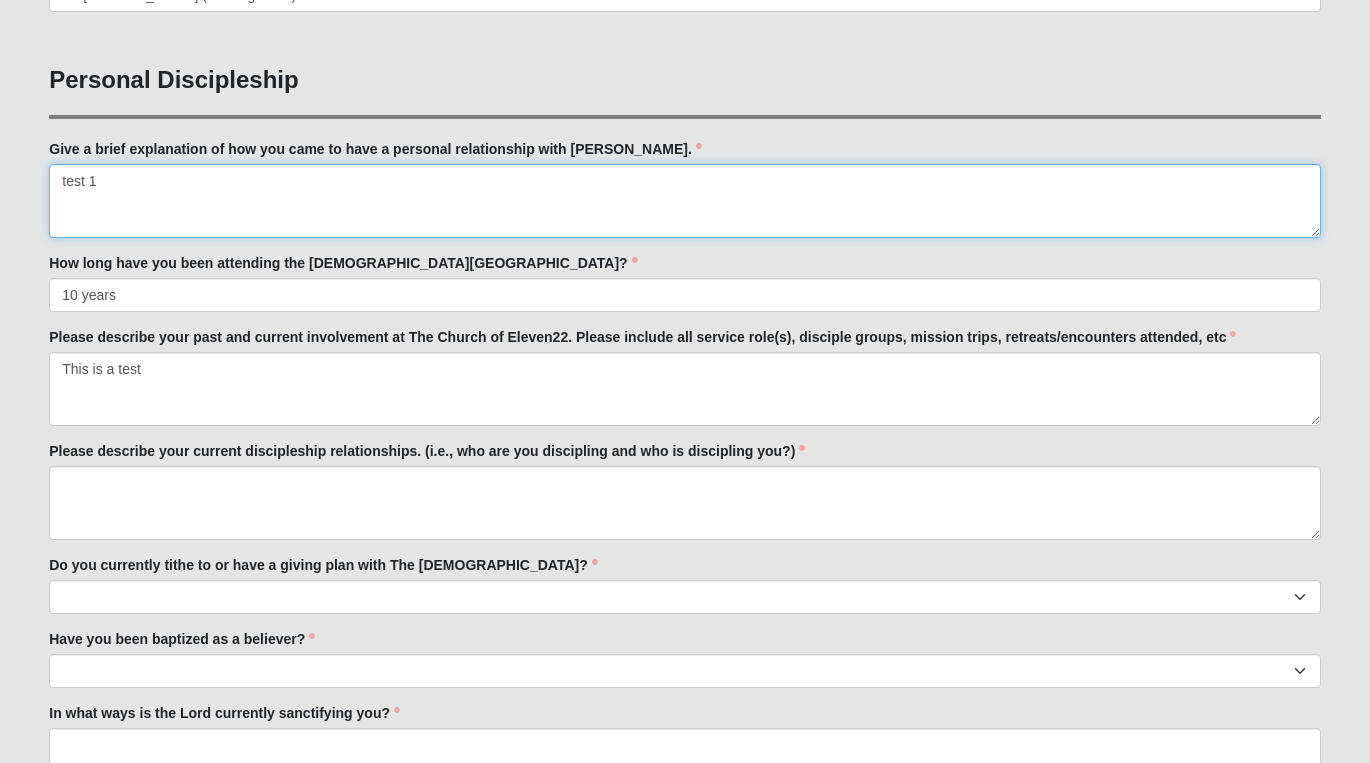 type on "test 1" 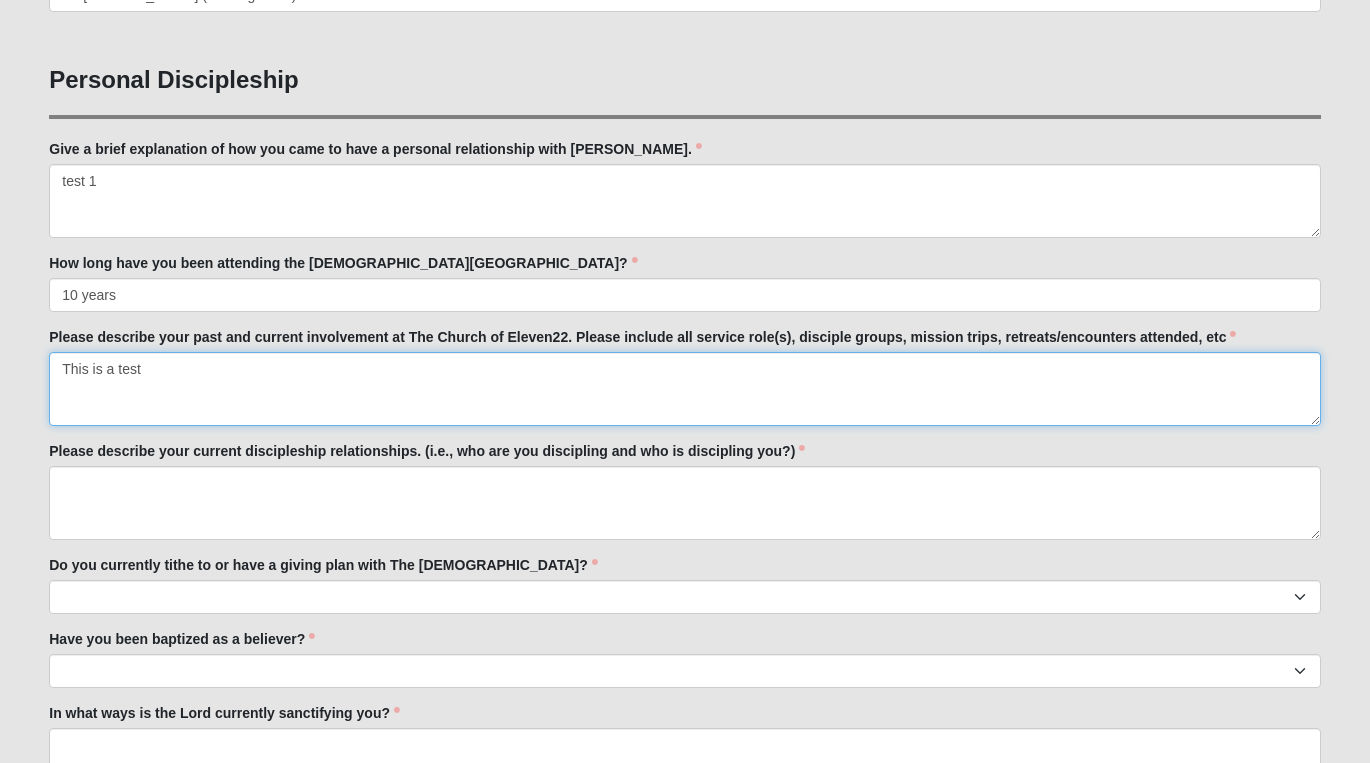 drag, startPoint x: 170, startPoint y: 370, endPoint x: 9, endPoint y: 374, distance: 161.04968 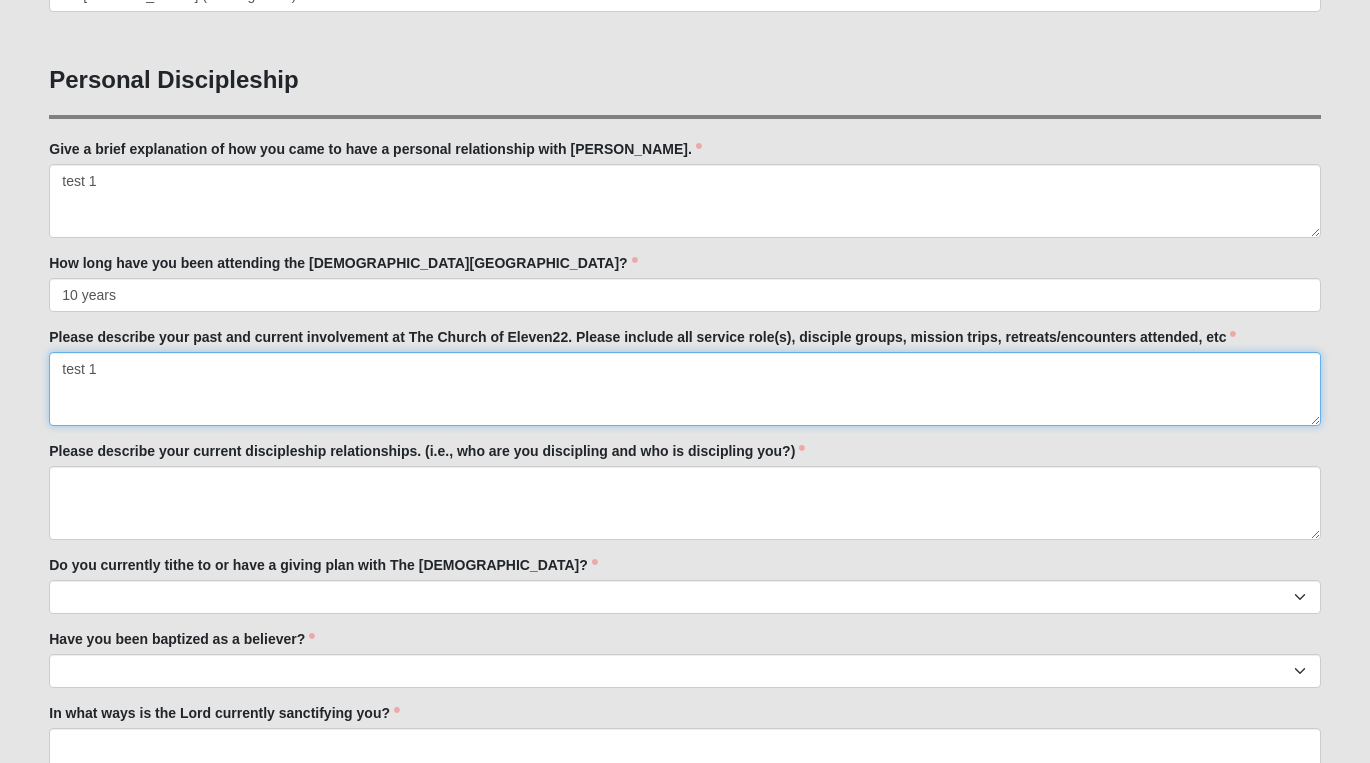 type on "test 1" 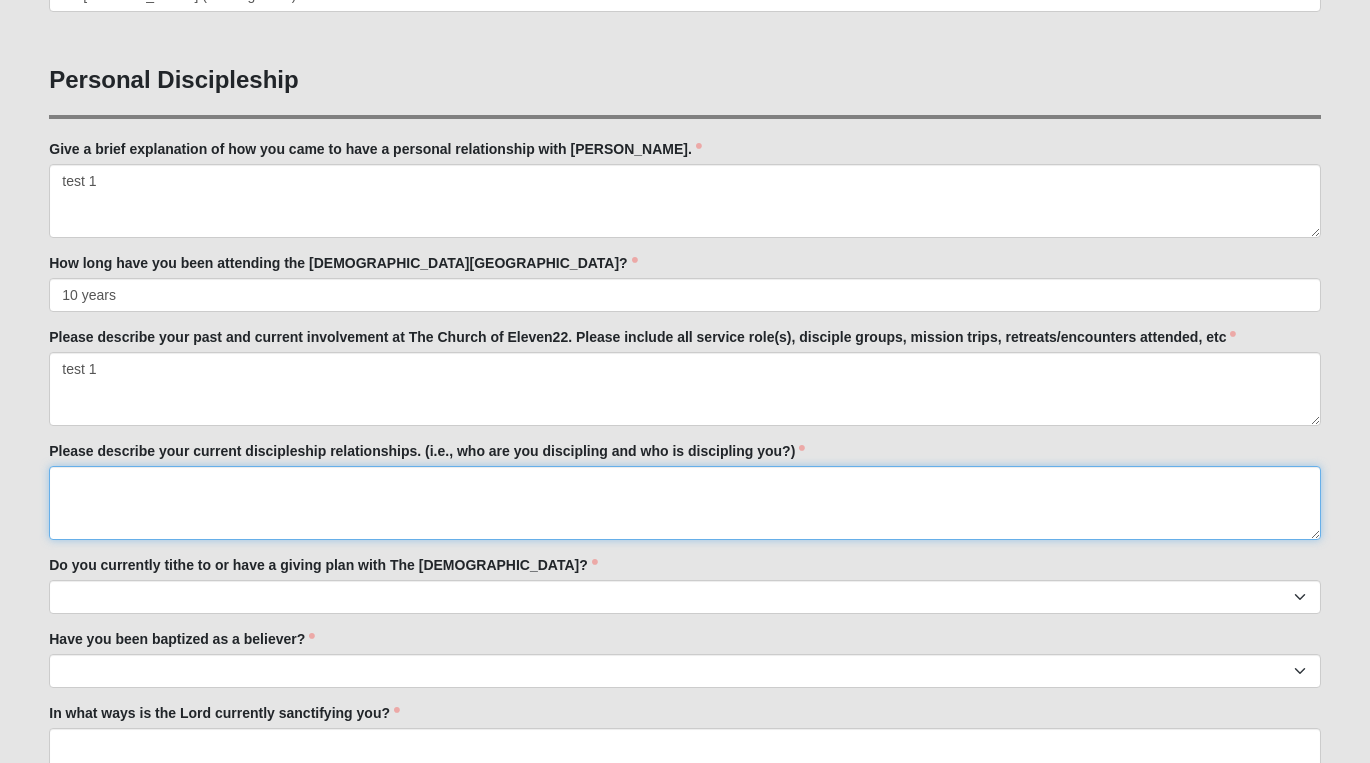 click on "Please describe your current discipleship relationships. (i.e., who are you discipling and who is discipling you?)" at bounding box center [685, 503] 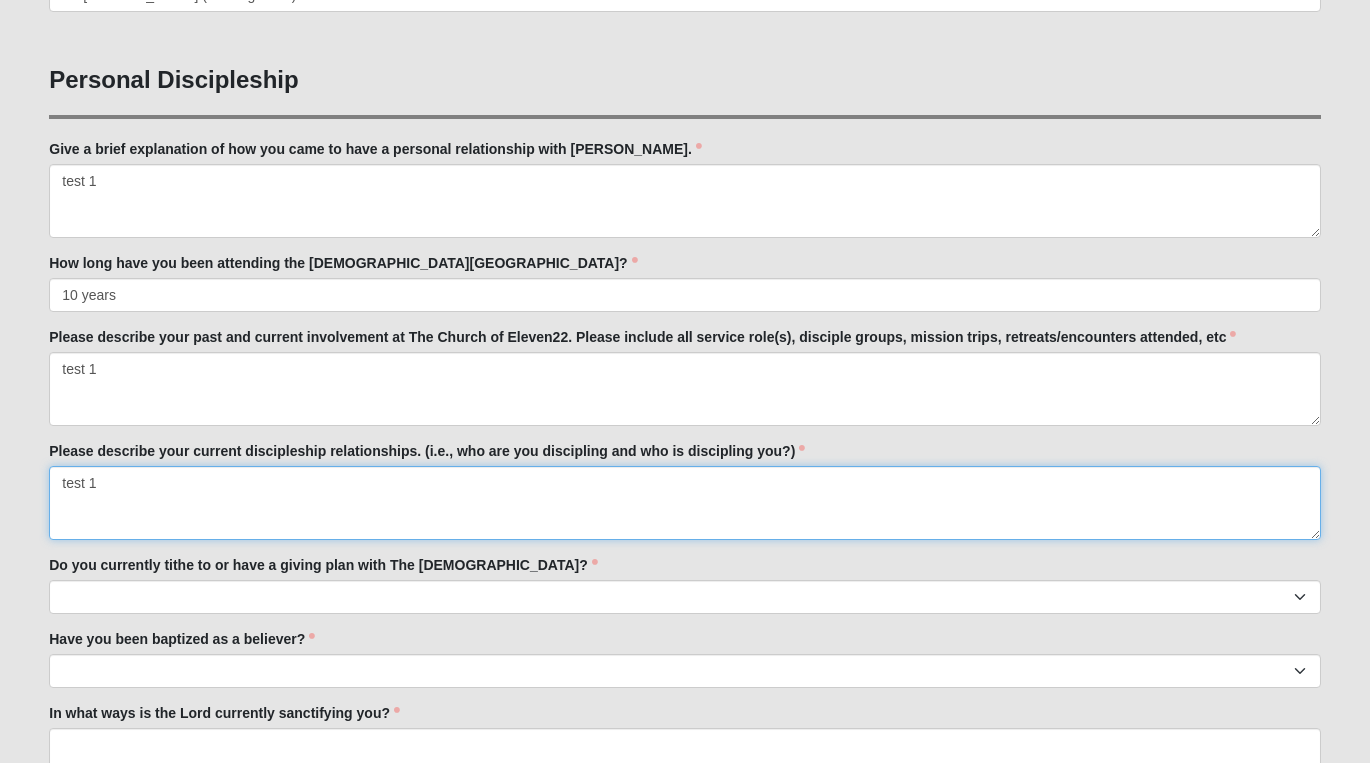 type on "test 1" 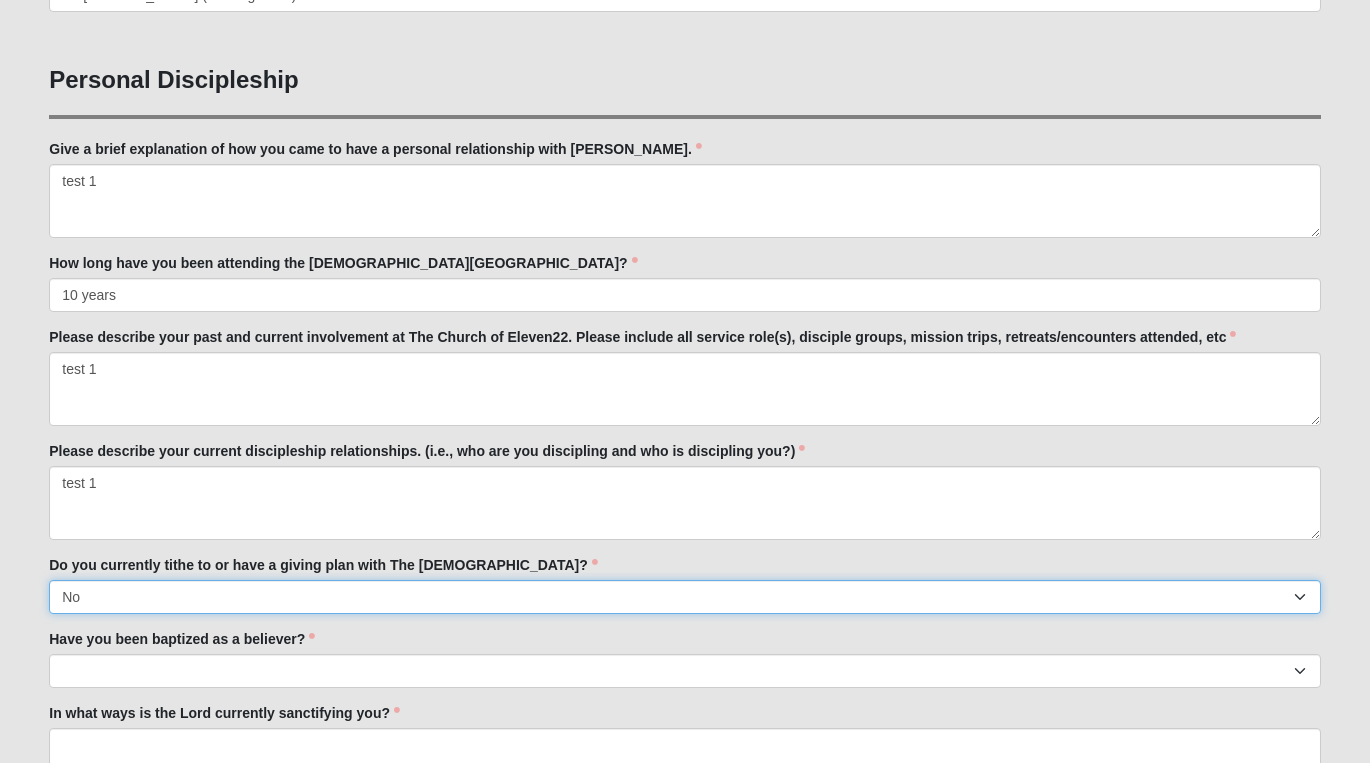 select on "True" 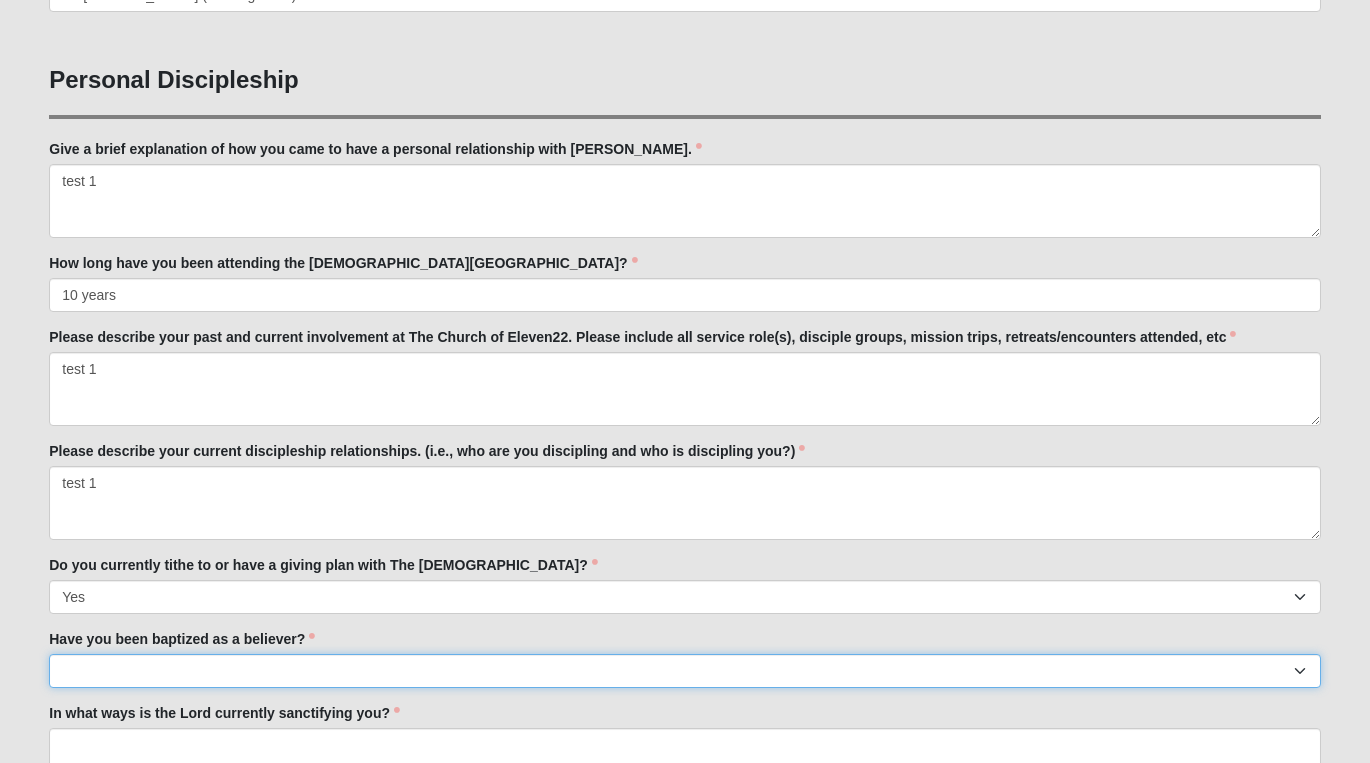select on "True" 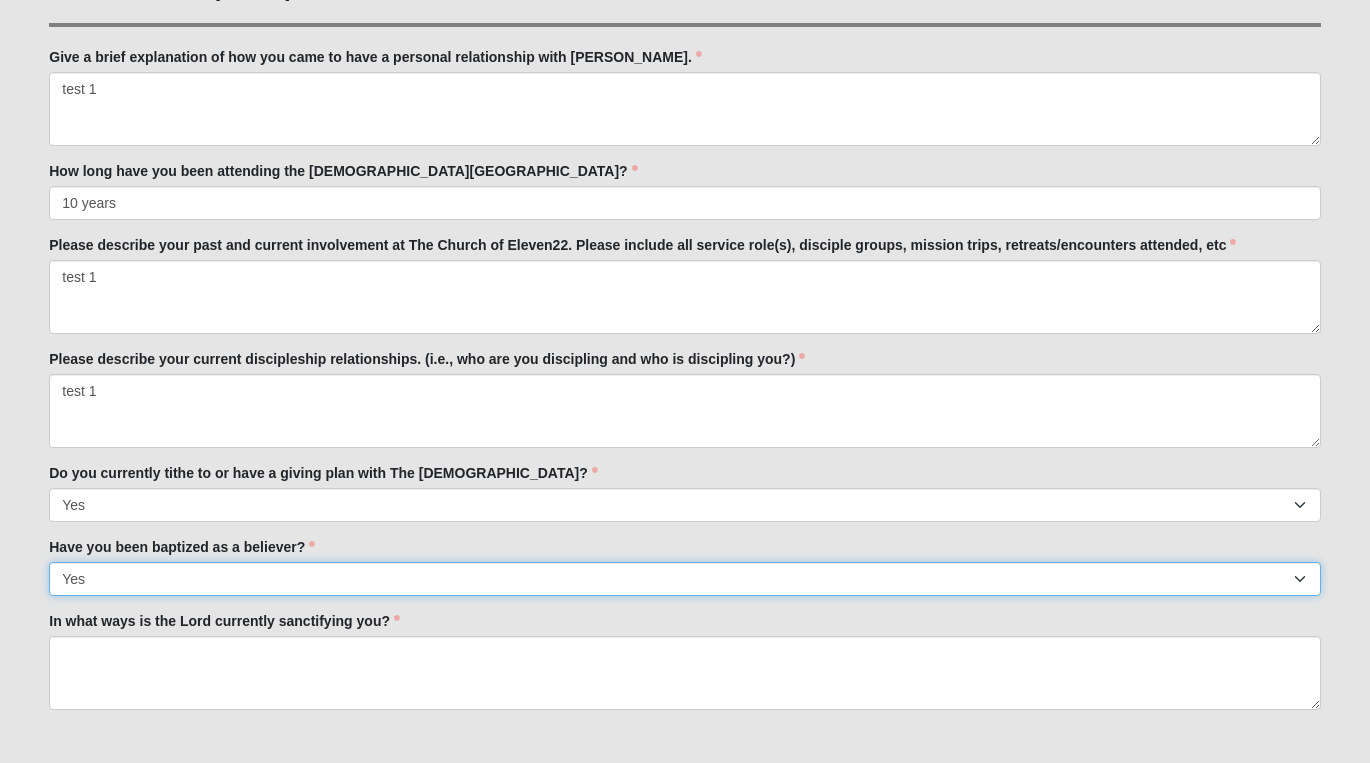 scroll, scrollTop: 856, scrollLeft: 0, axis: vertical 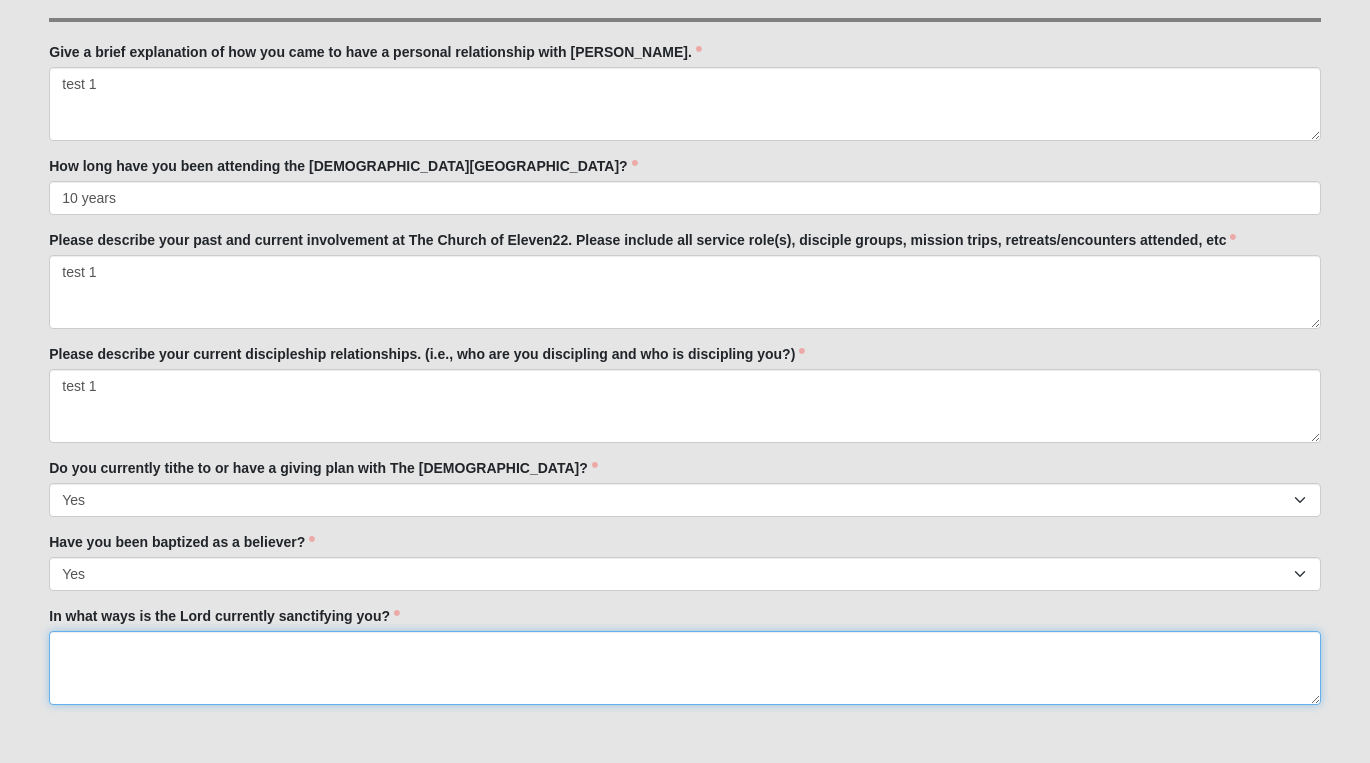 click on "In what ways is the Lord currently sanctifying you?" at bounding box center (685, 668) 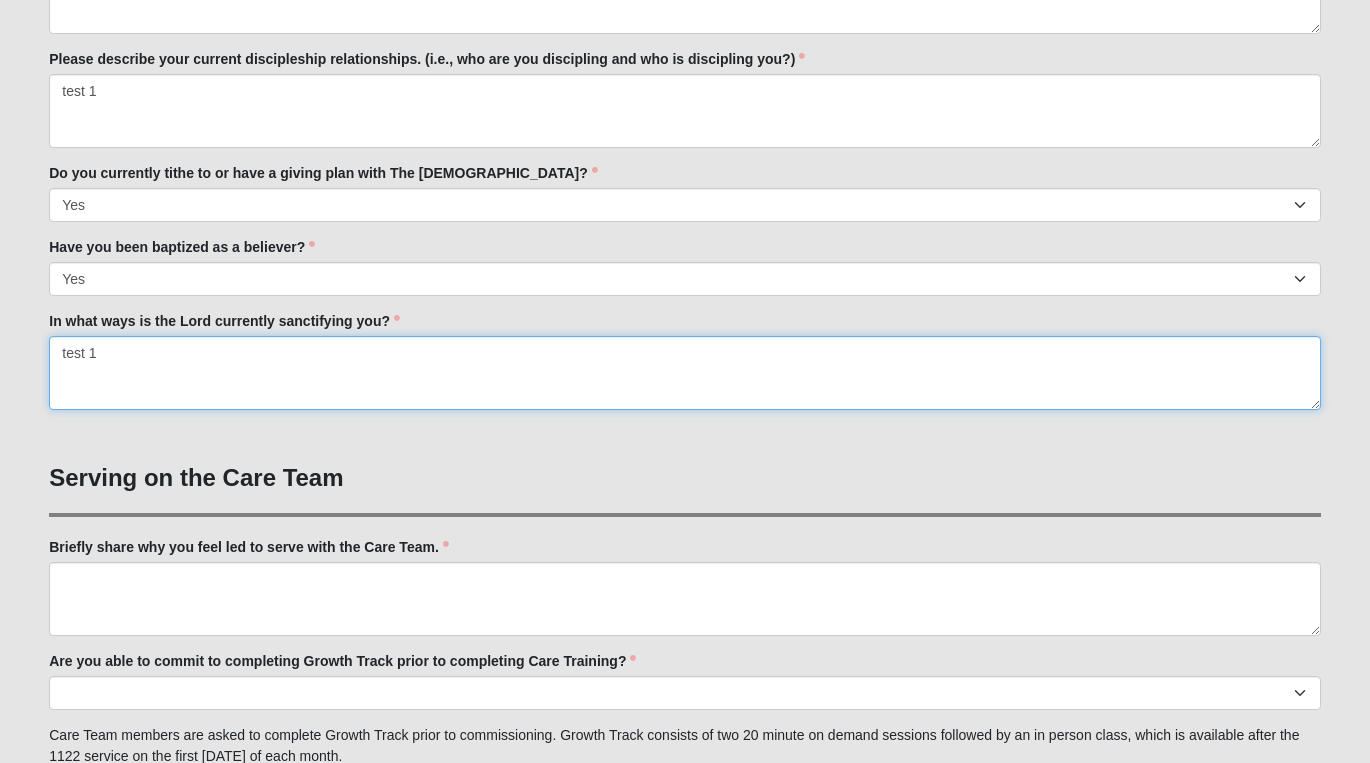scroll, scrollTop: 1156, scrollLeft: 0, axis: vertical 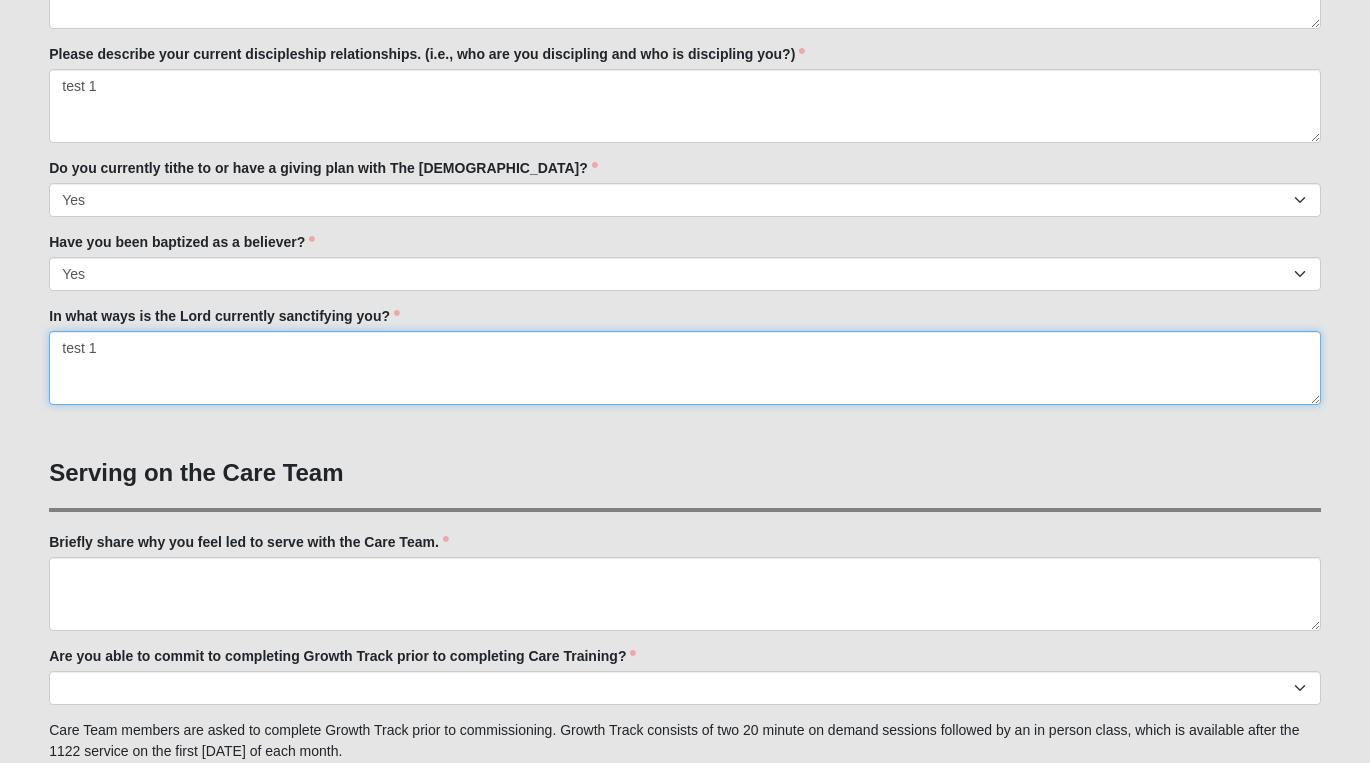 type on "test 1" 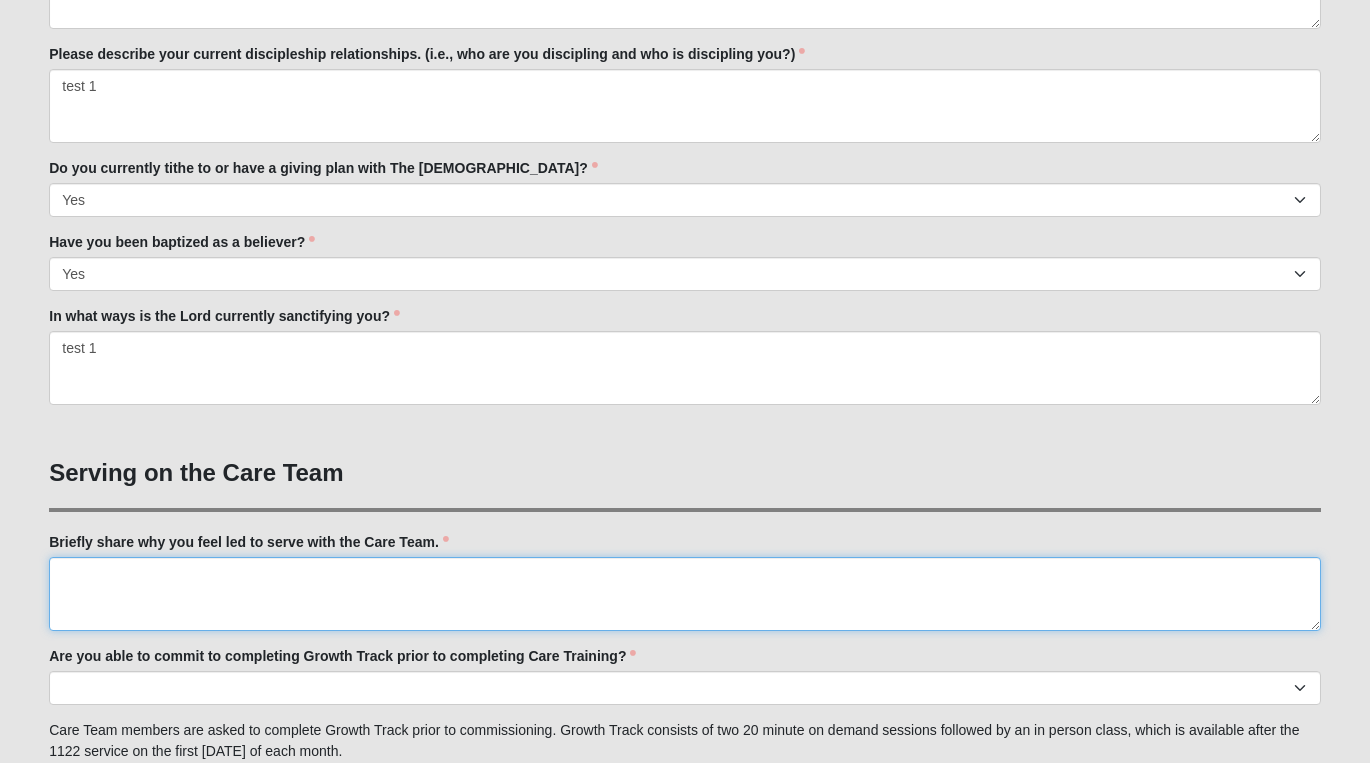 click on "Briefly share why you feel led to serve with the Care Team." at bounding box center (685, 594) 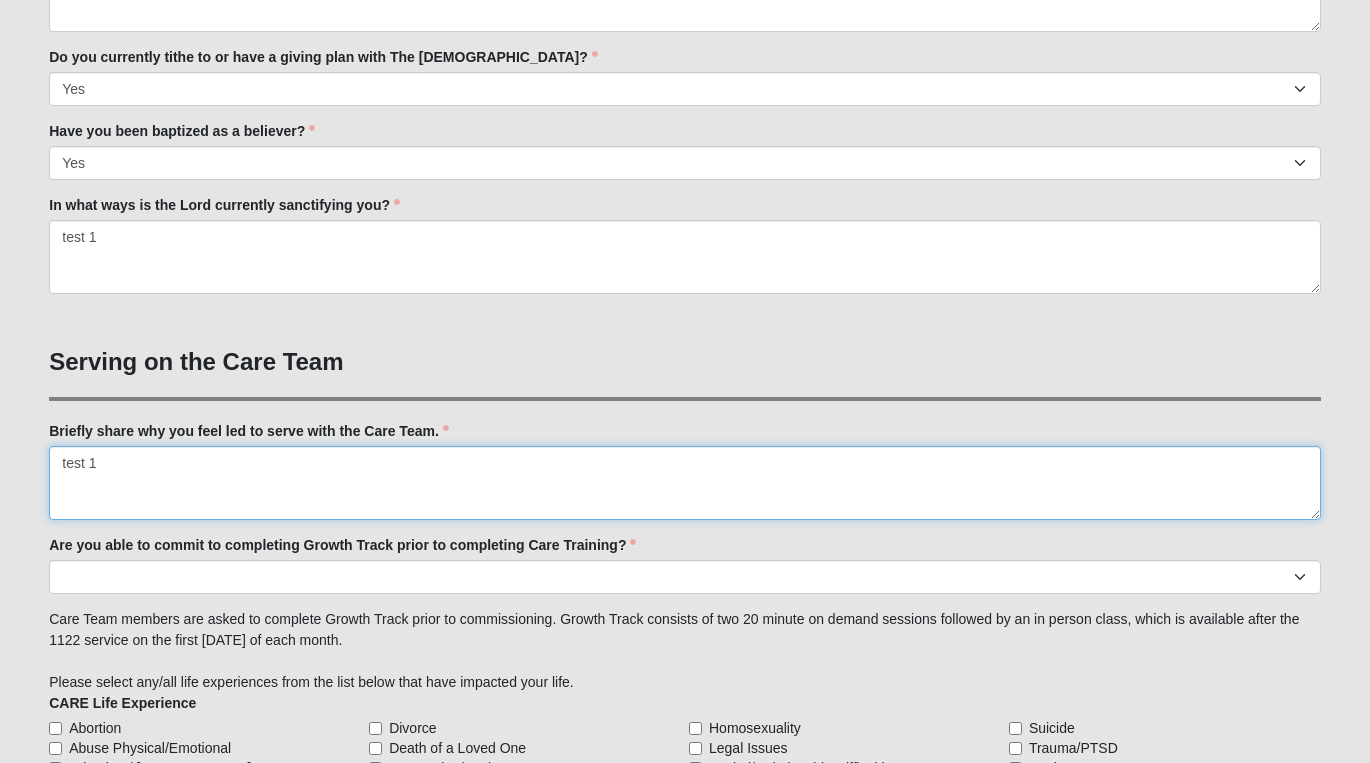 scroll, scrollTop: 1273, scrollLeft: 0, axis: vertical 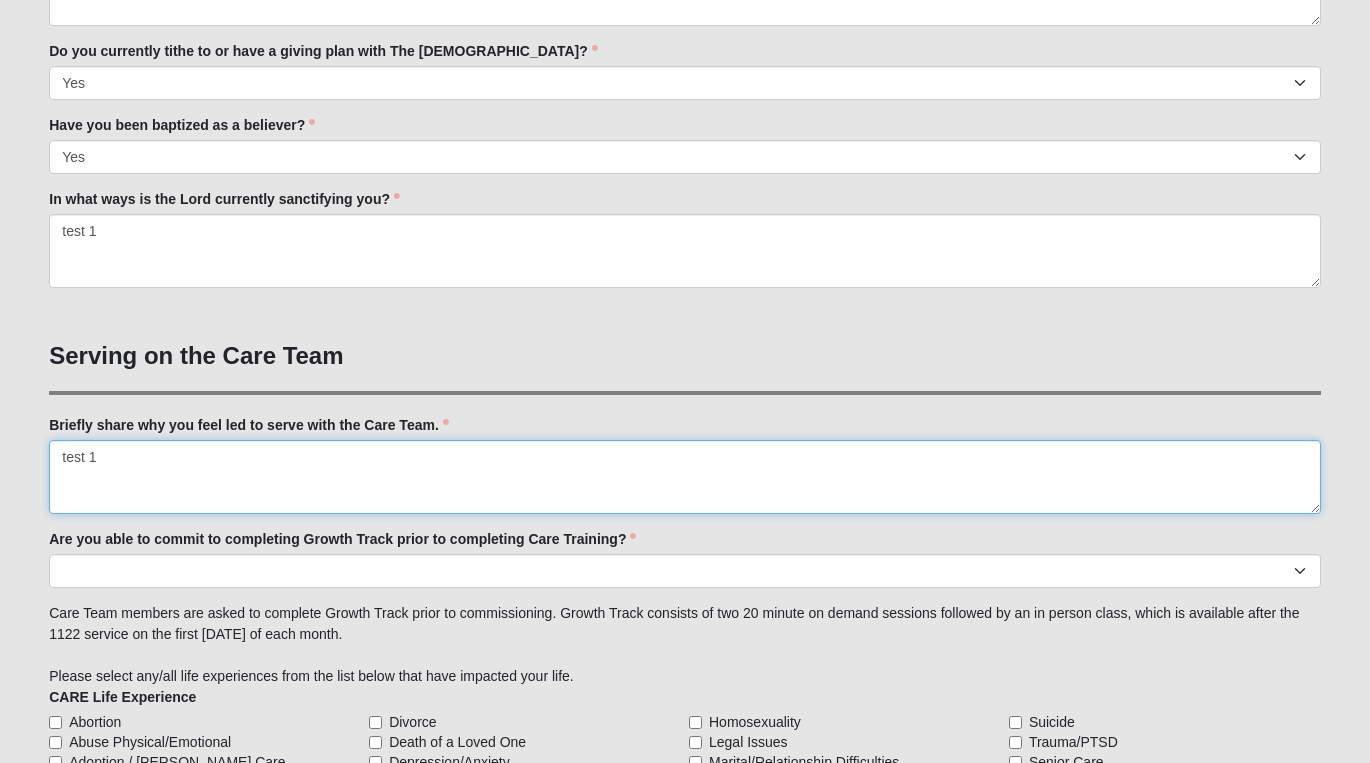 type on "test 1" 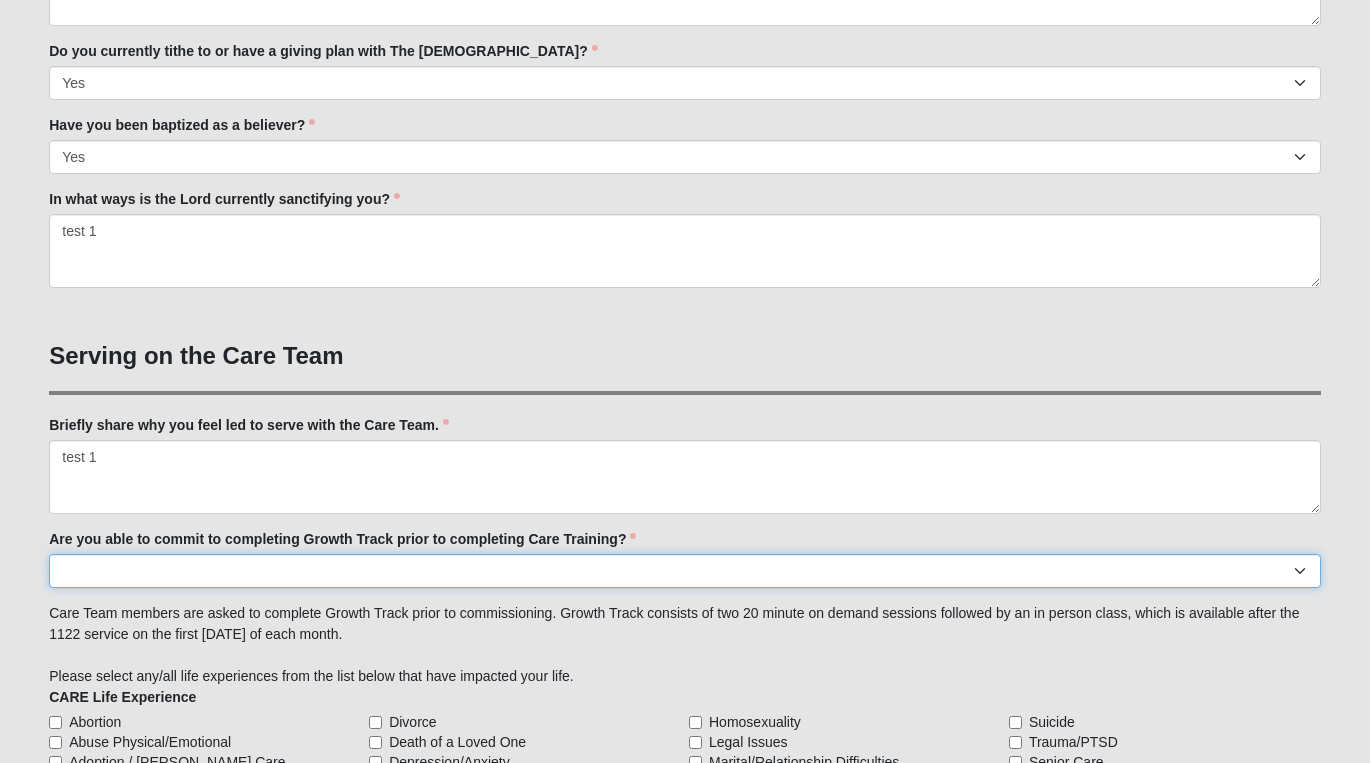 select on "No" 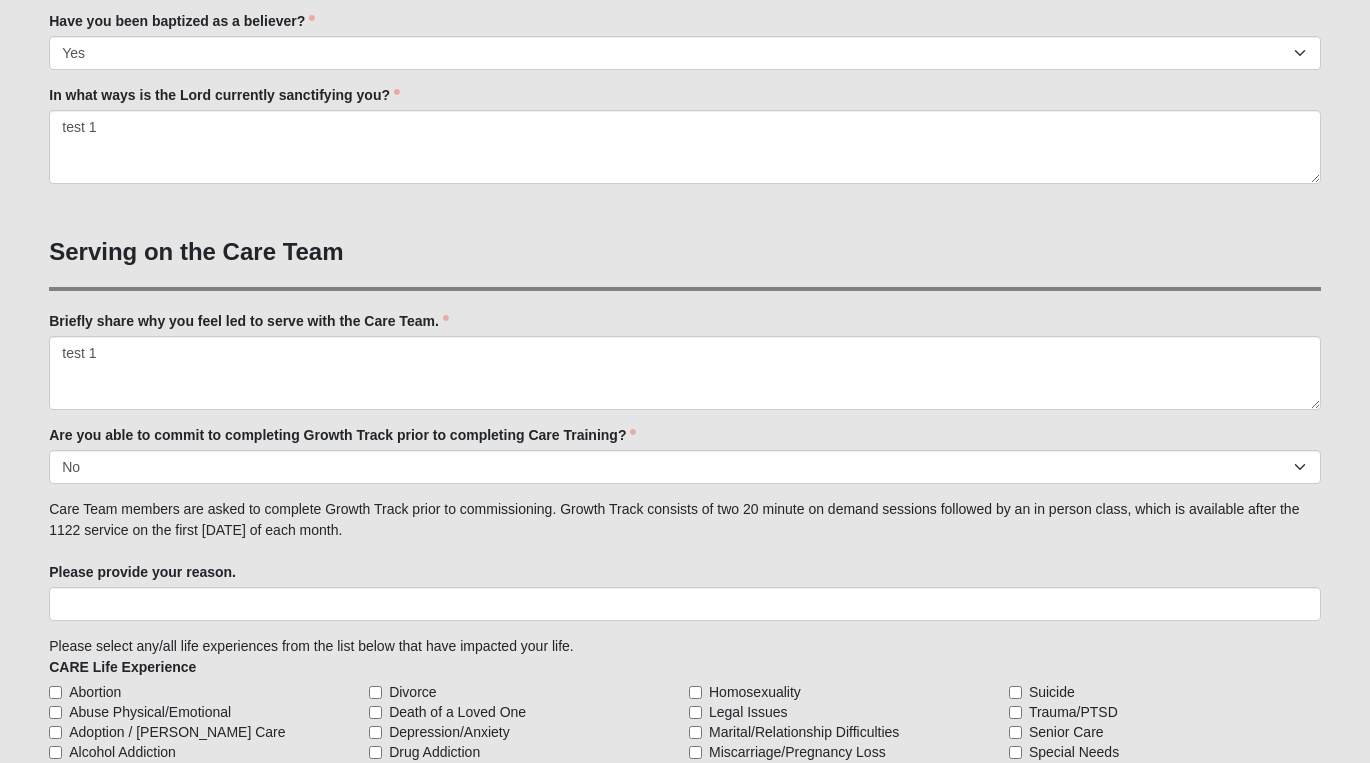 scroll, scrollTop: 1388, scrollLeft: 0, axis: vertical 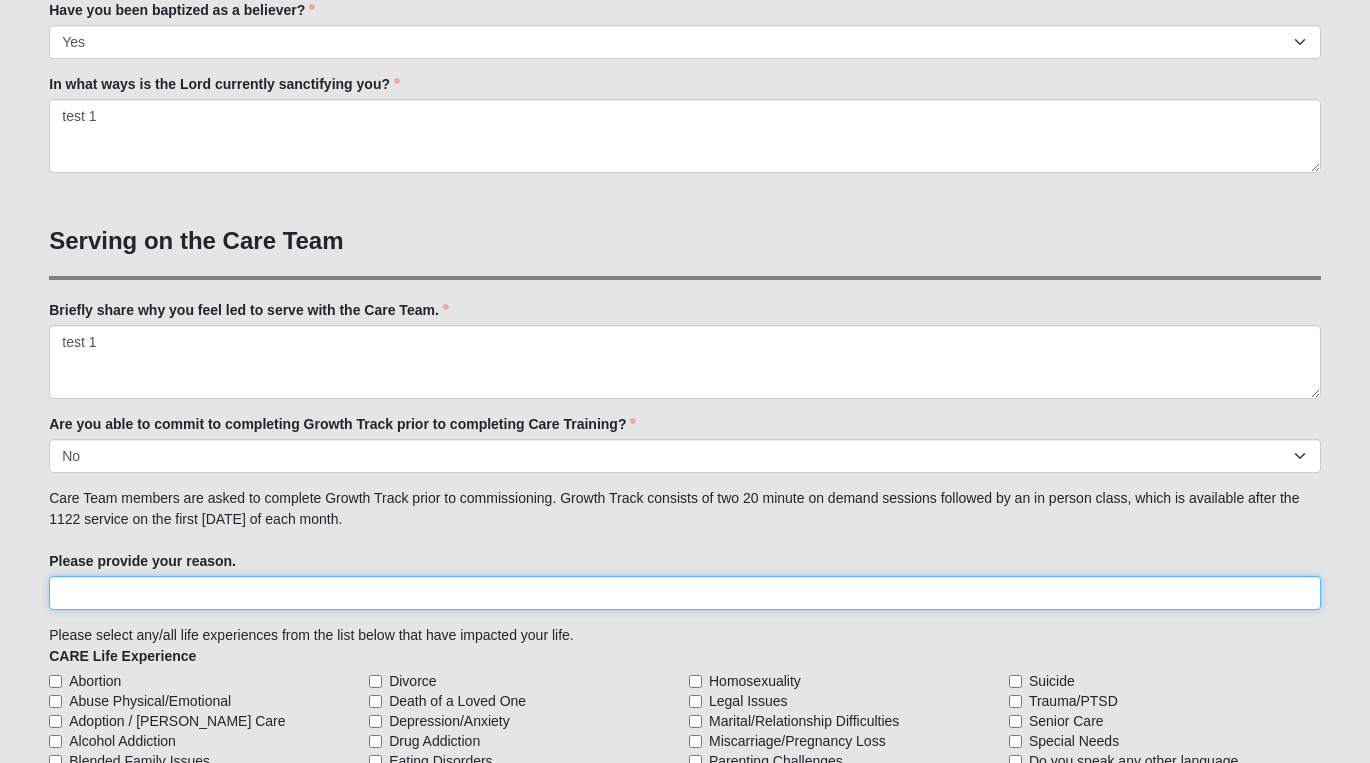 click on "Please provide your reason." at bounding box center (685, 593) 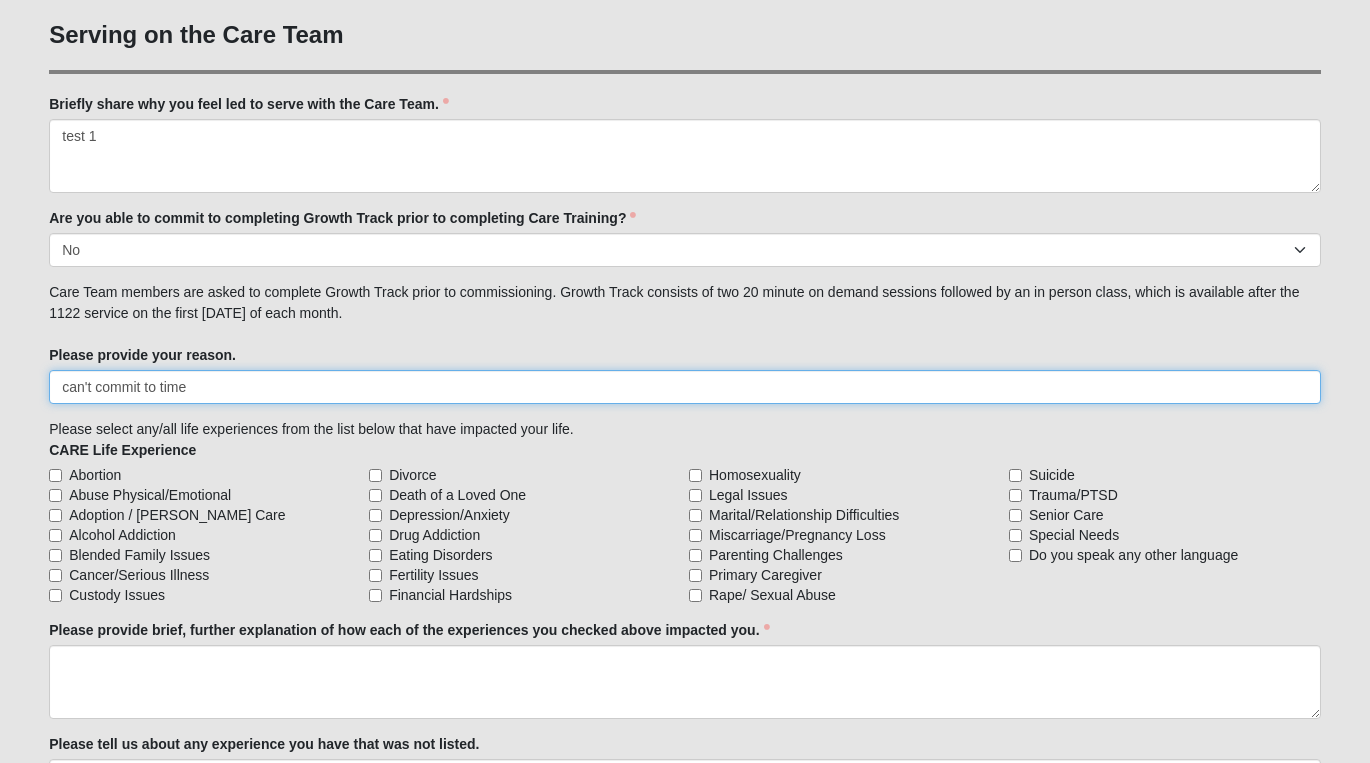 scroll, scrollTop: 1598, scrollLeft: 0, axis: vertical 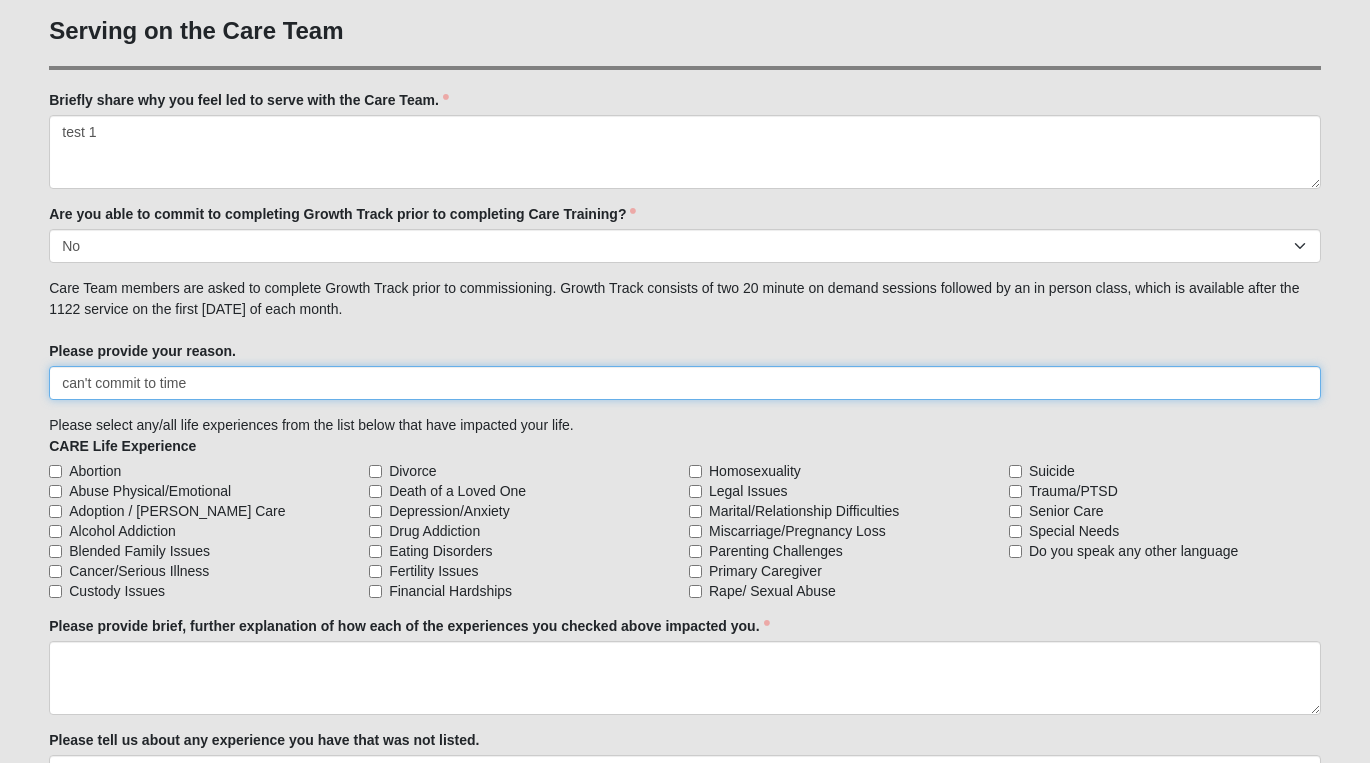 type on "can't commit to time" 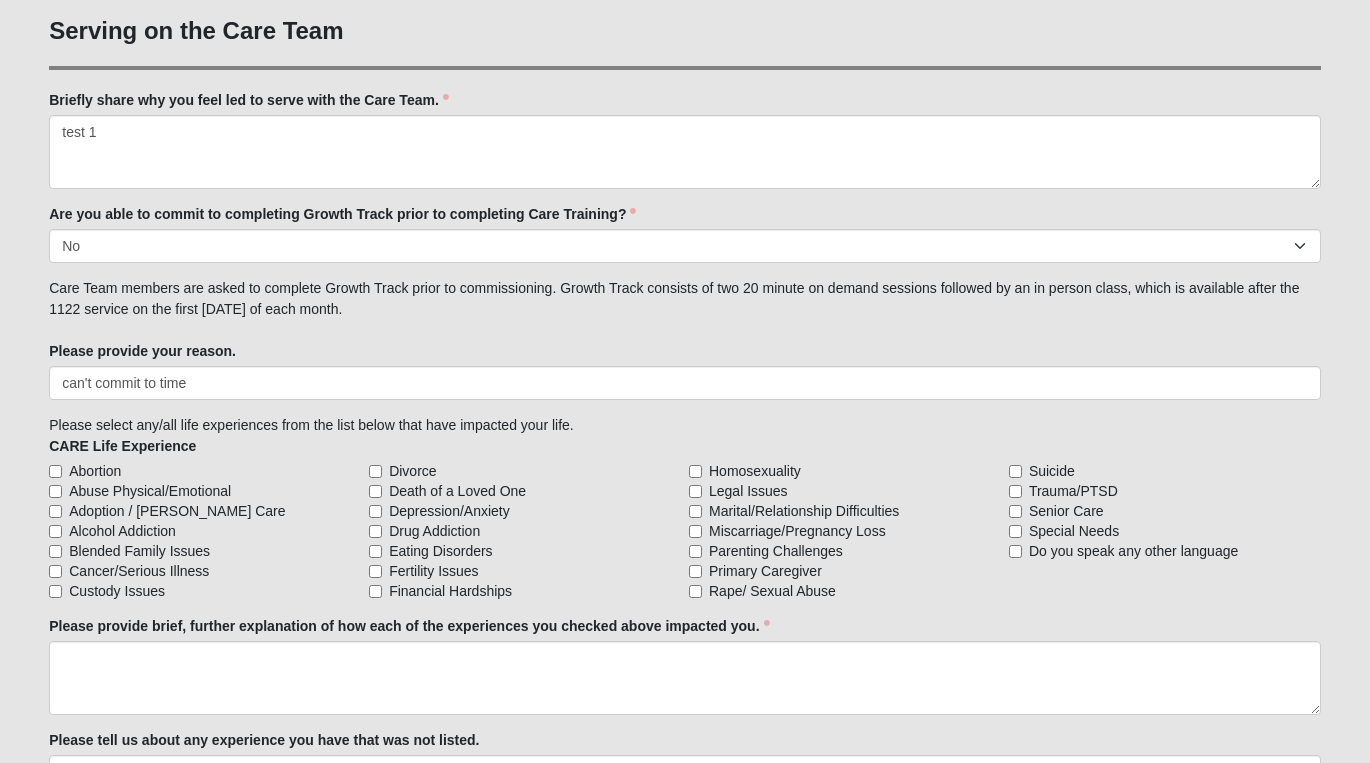 click on "Abortion" at bounding box center [55, 471] 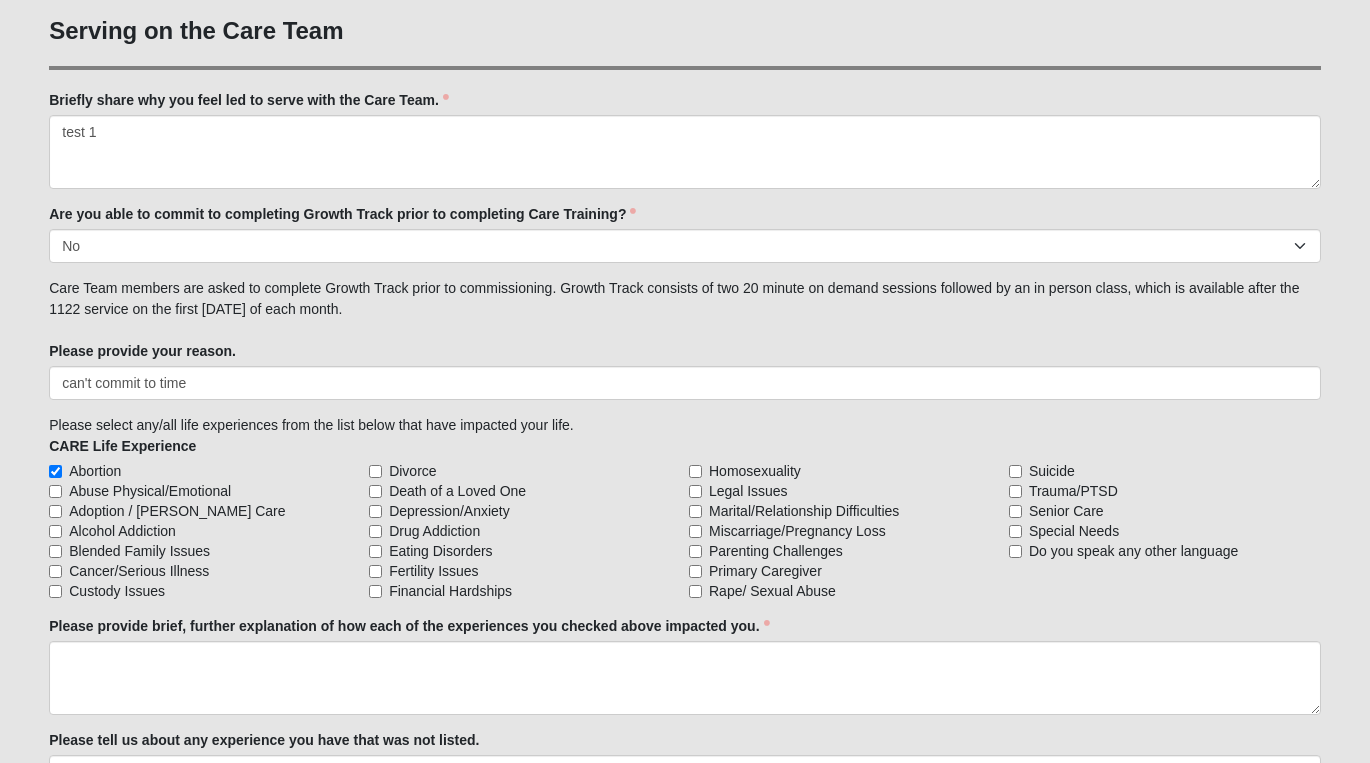 click on "Abuse Physical/Emotional" at bounding box center [55, 491] 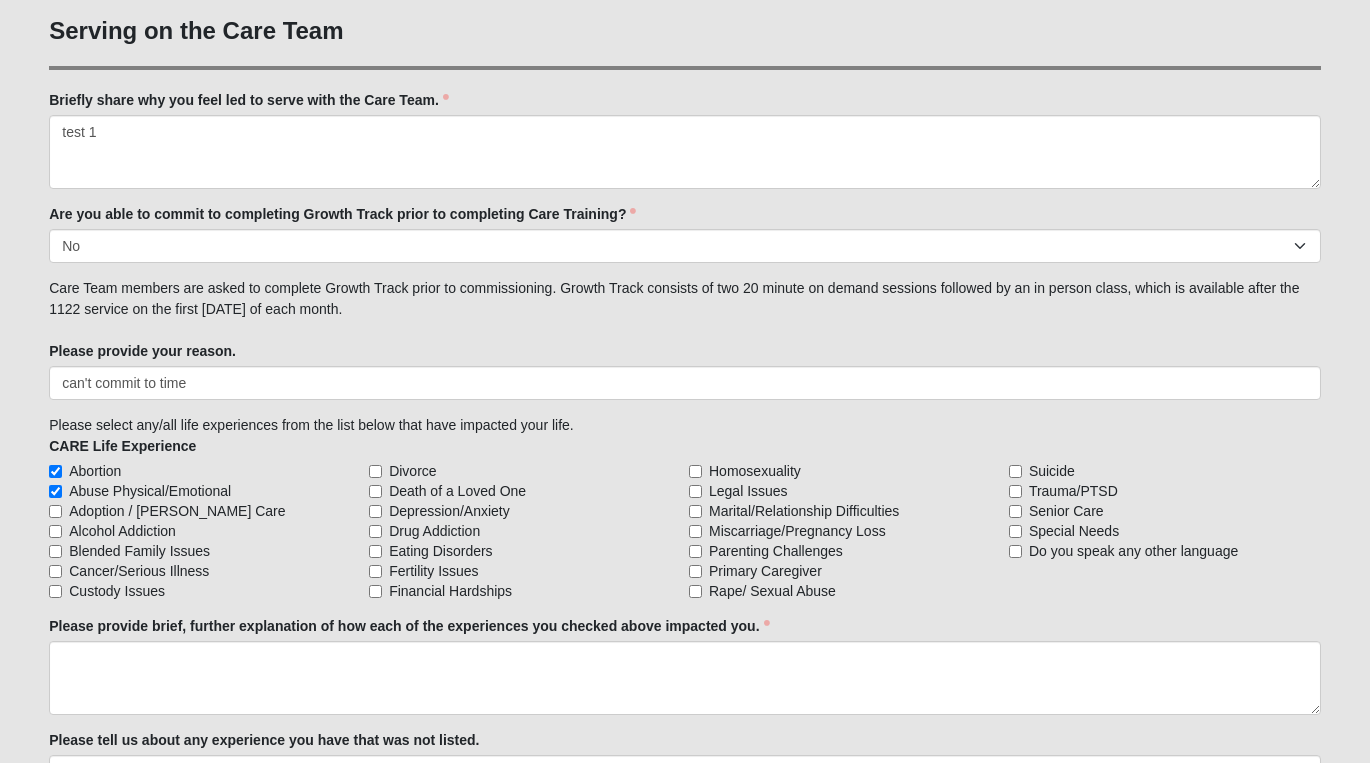 click on "Adoption / [PERSON_NAME] Care" at bounding box center [55, 511] 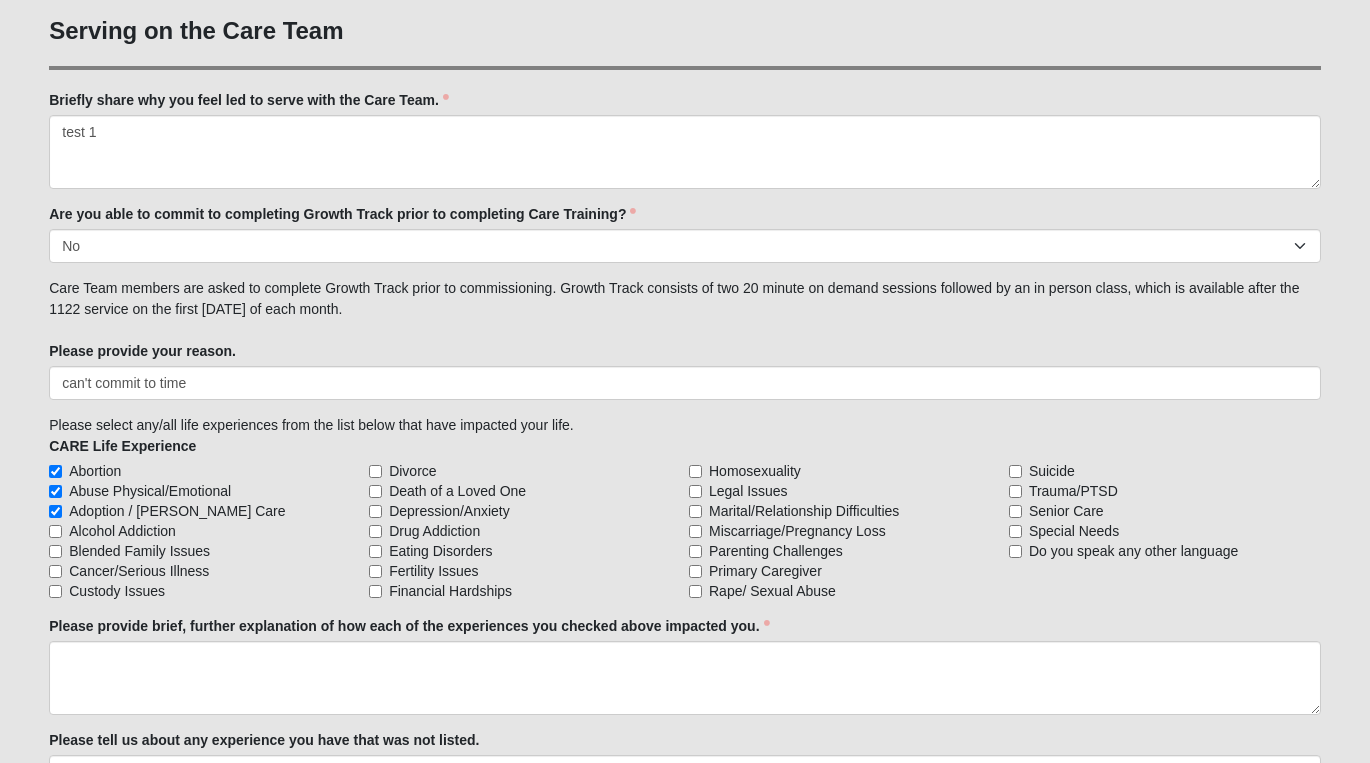click on "Alcohol Addiction" at bounding box center (205, 531) 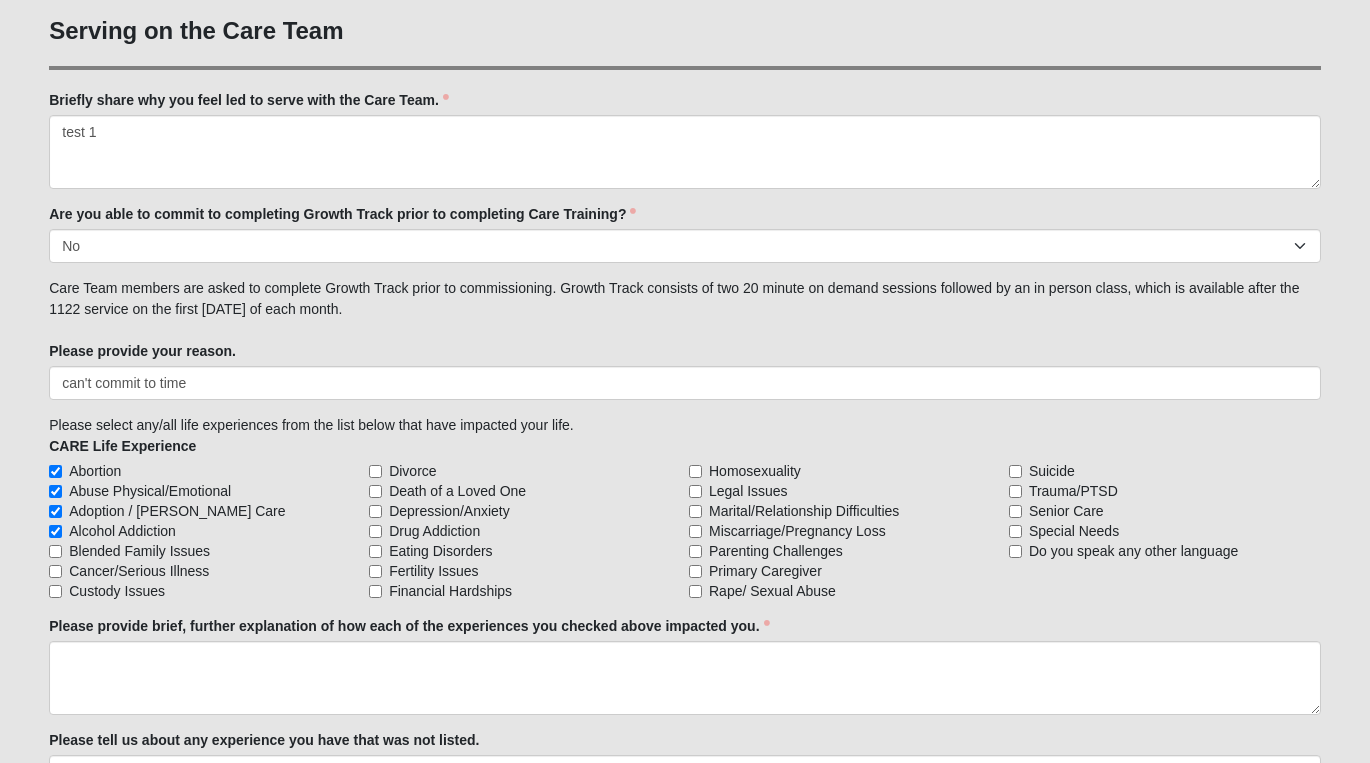 click on "Blended Family Issues" at bounding box center [205, 551] 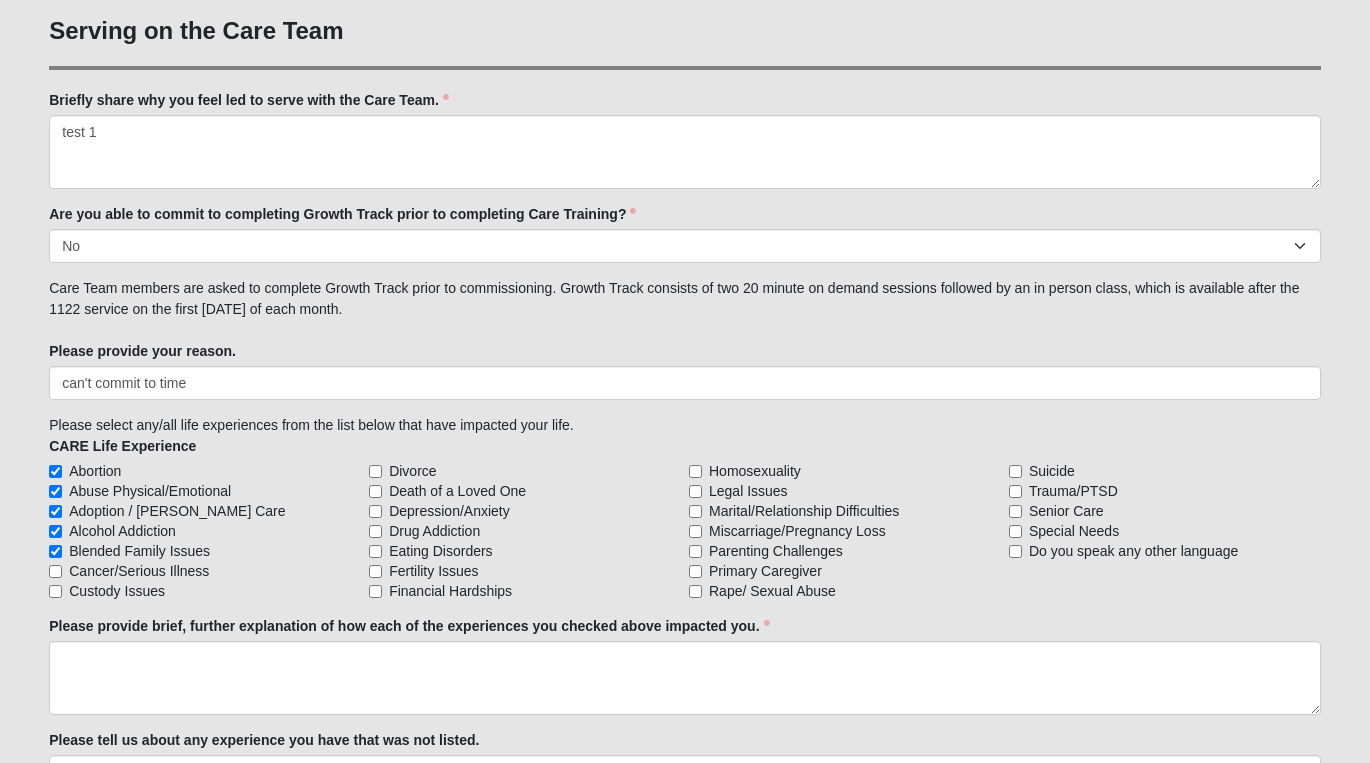 click on "Cancer/Serious Illness" at bounding box center [55, 571] 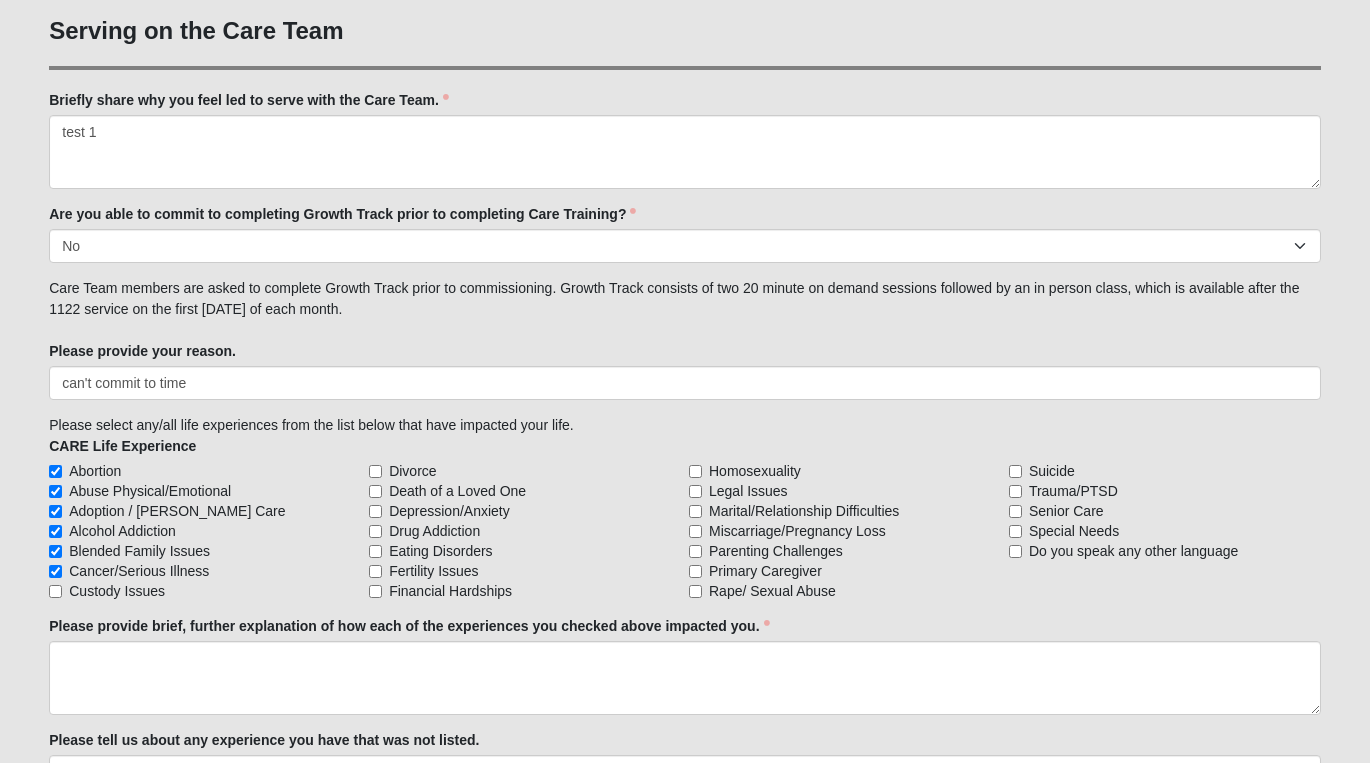 click on "Custody Issues" at bounding box center (205, 591) 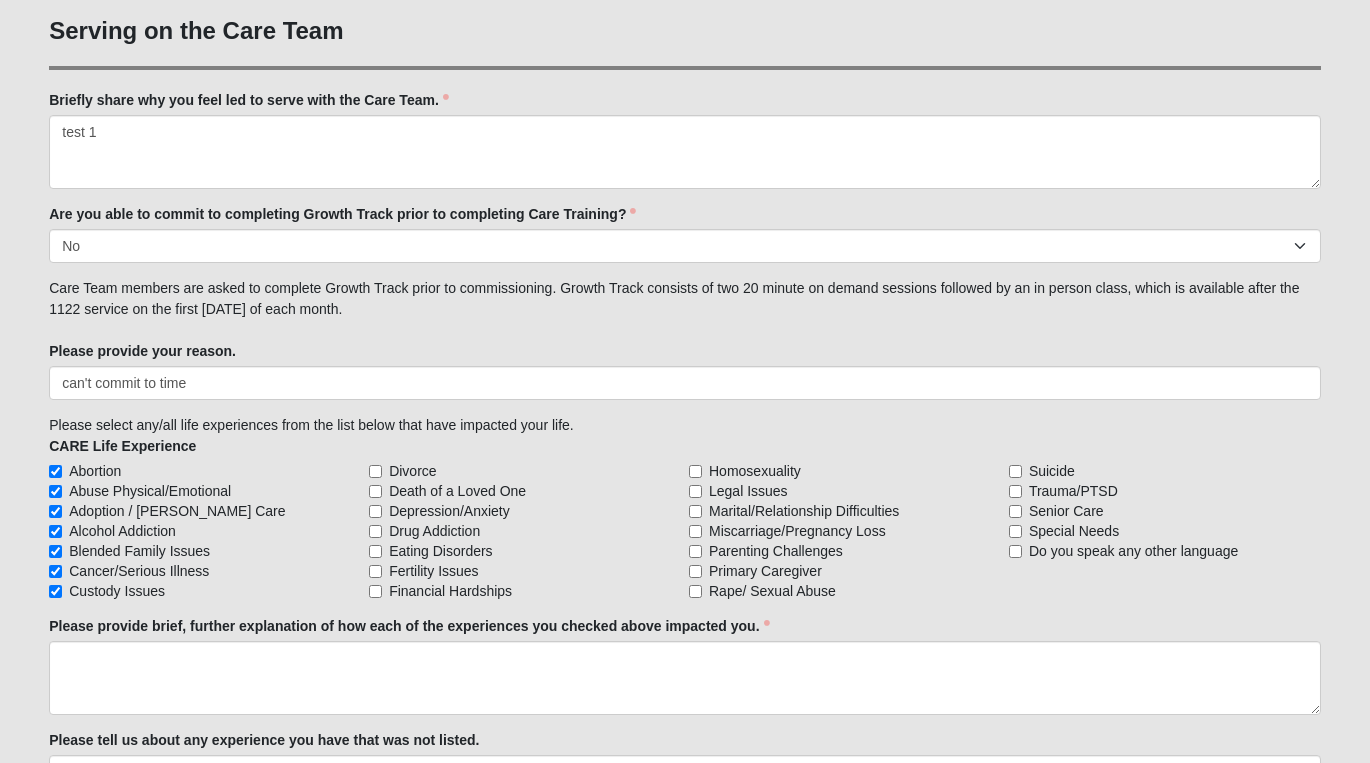 click on "Divorce" at bounding box center (375, 471) 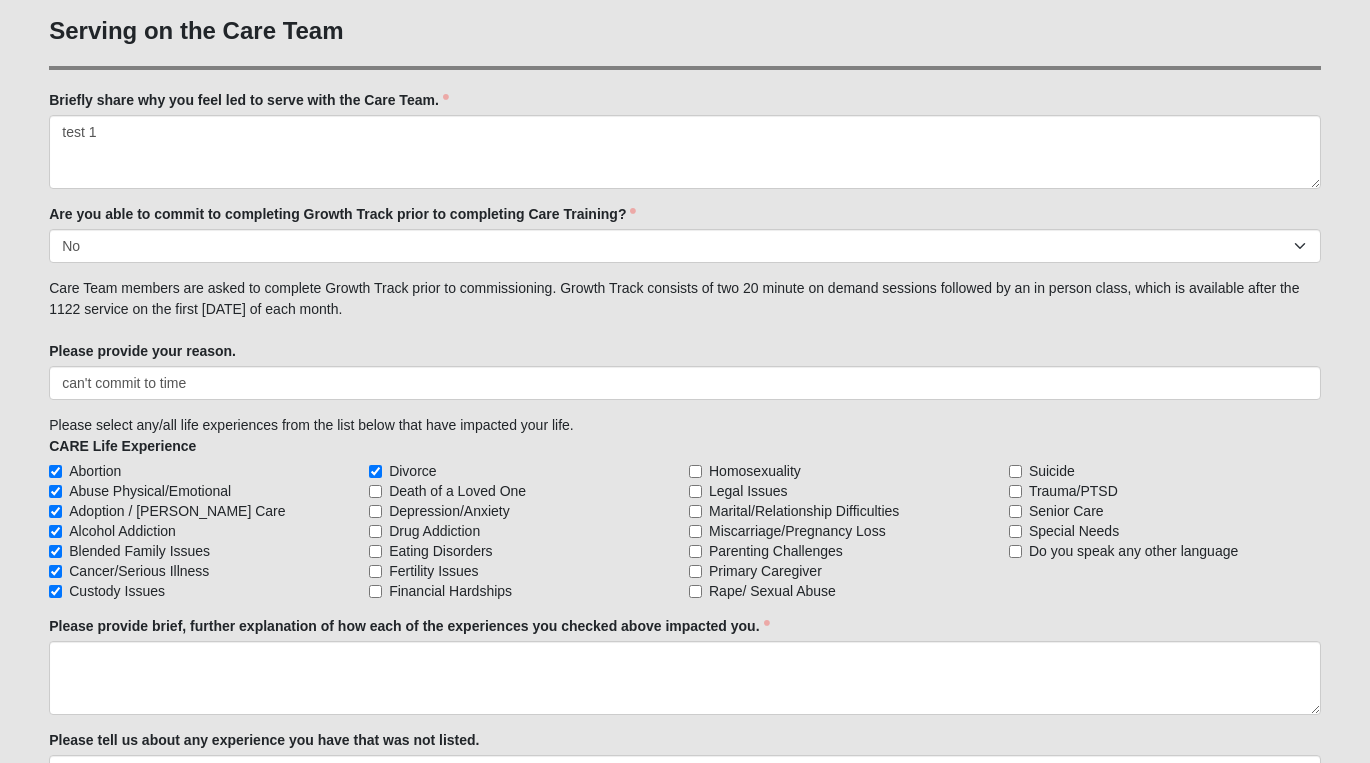 click on "Depression/Anxiety" at bounding box center [525, 511] 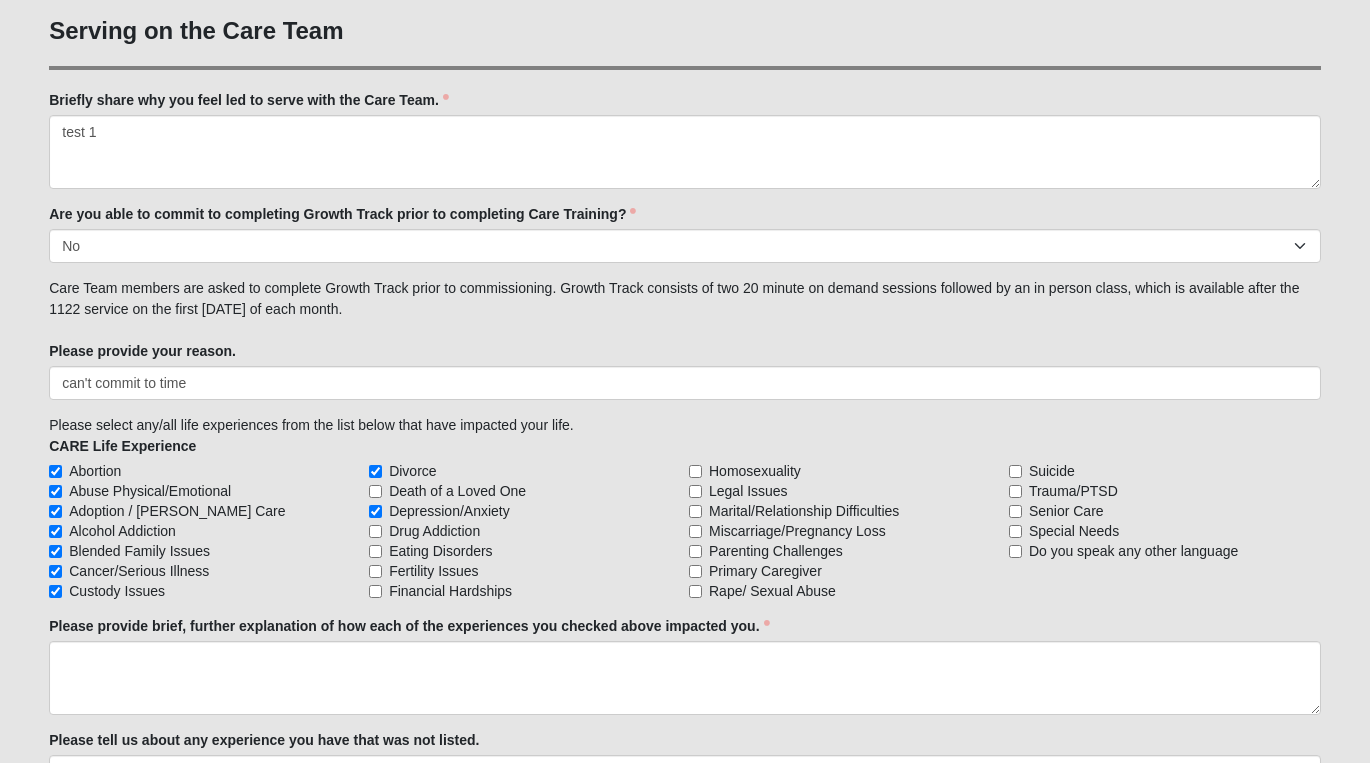 click on "Death of a Loved One" at bounding box center (375, 491) 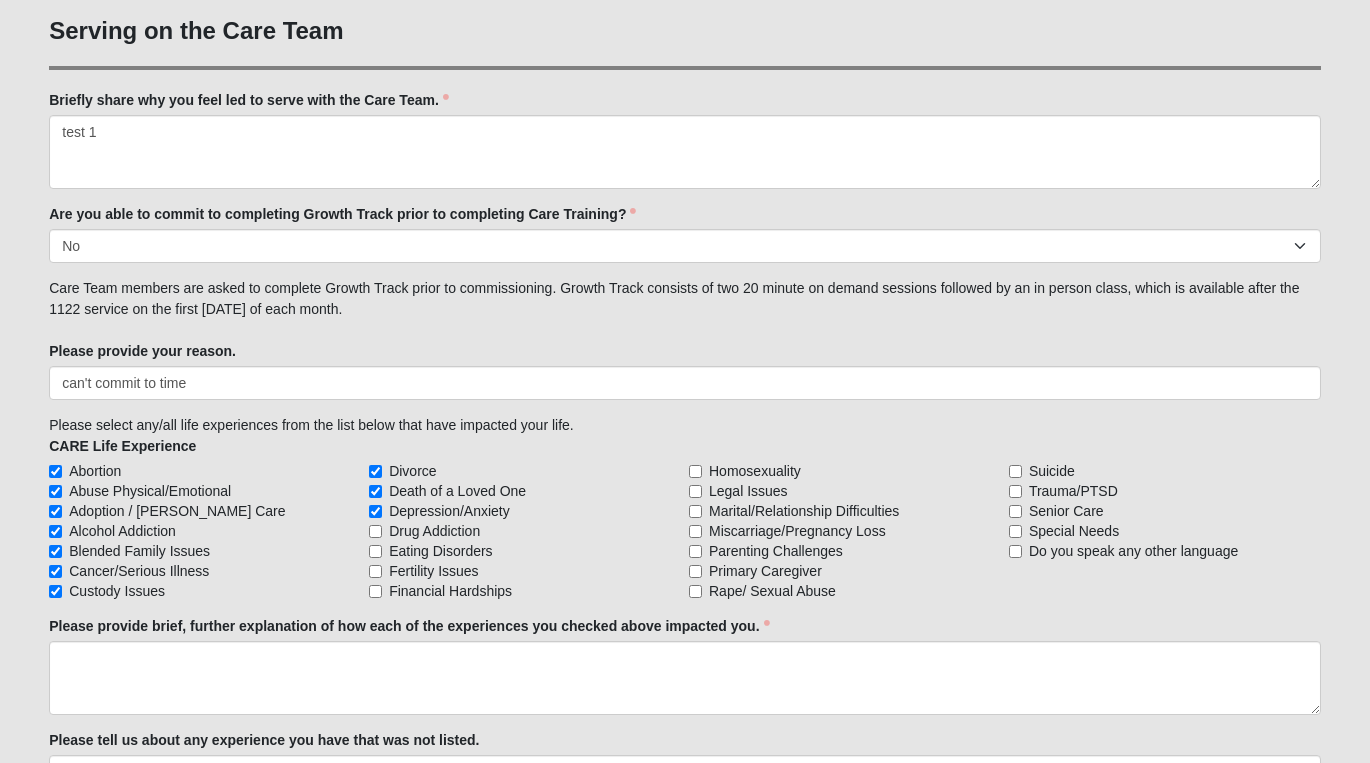 click on "Drug Addiction" at bounding box center (375, 531) 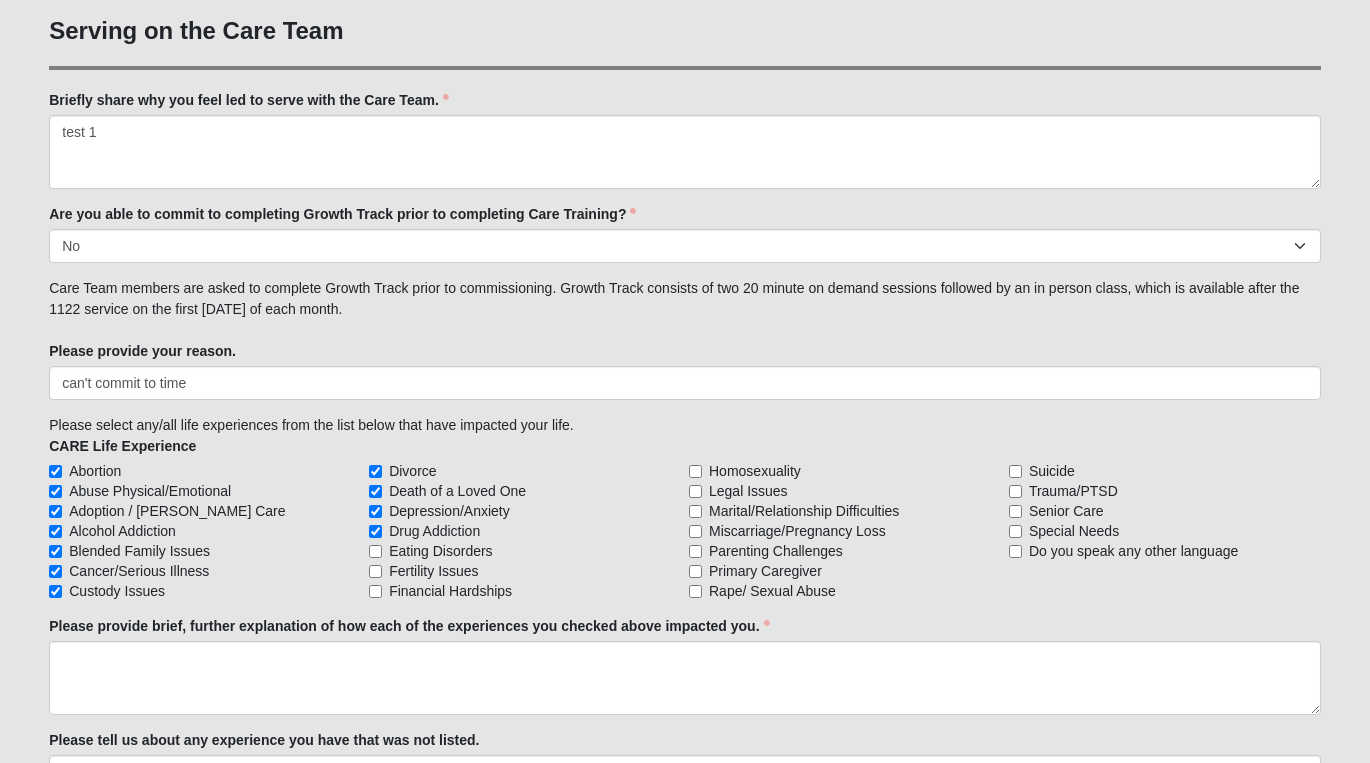 click on "Eating Disorders" at bounding box center (375, 551) 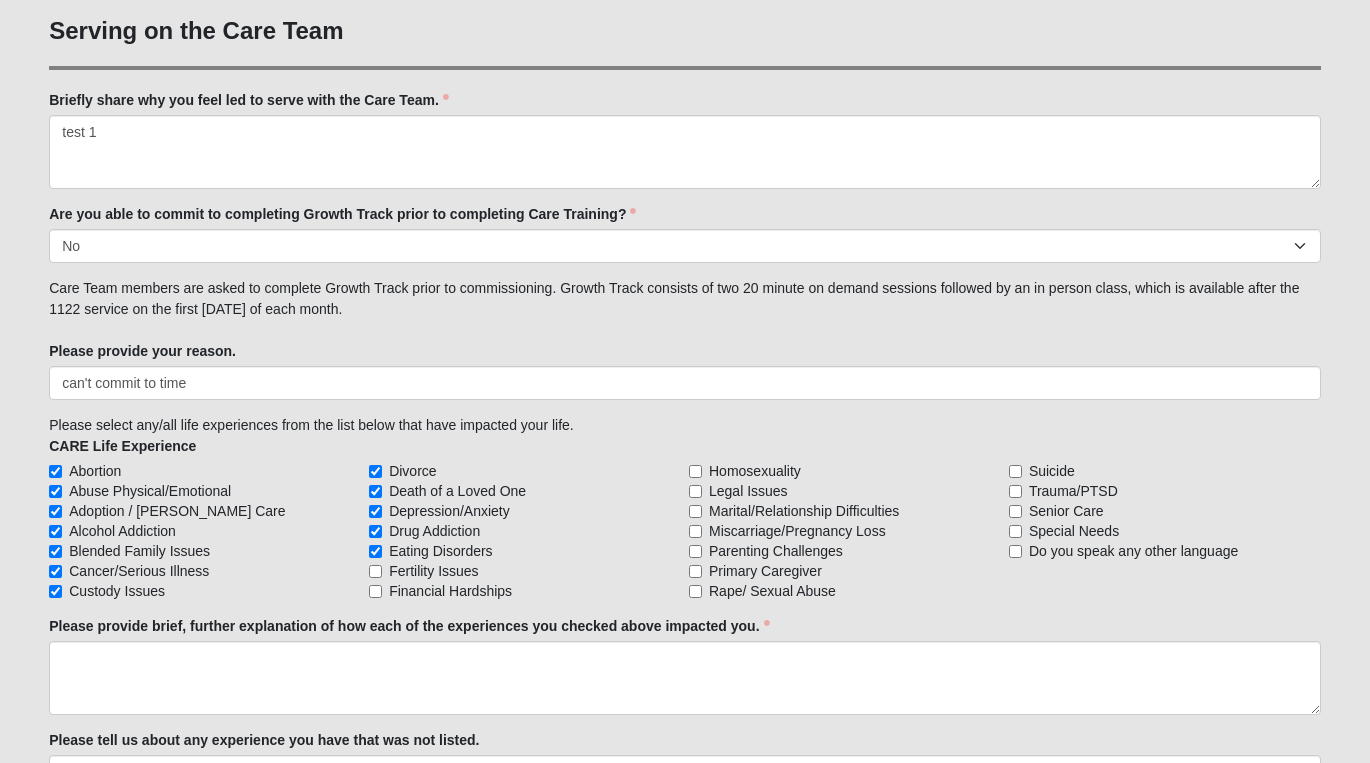 click on "Fertility Issues" at bounding box center [375, 571] 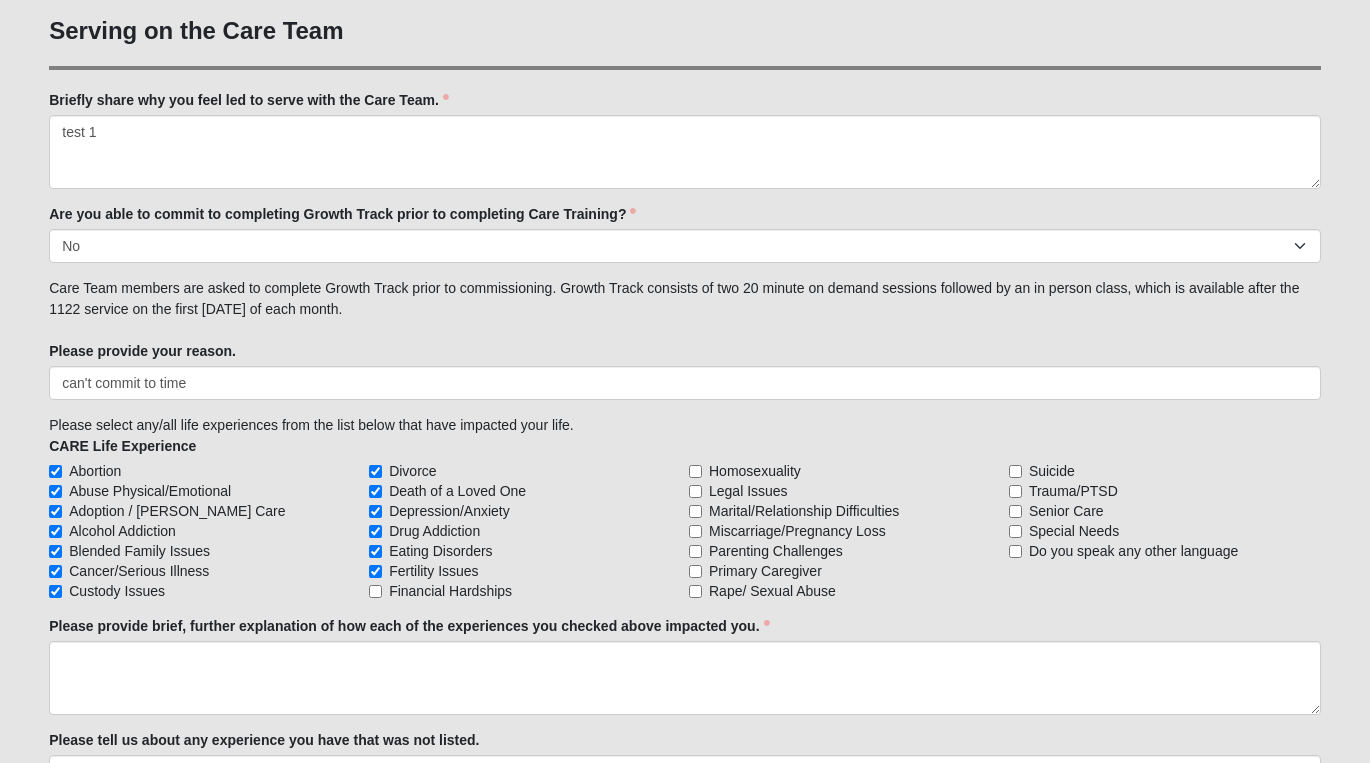 click on "Financial Hardships" at bounding box center [375, 591] 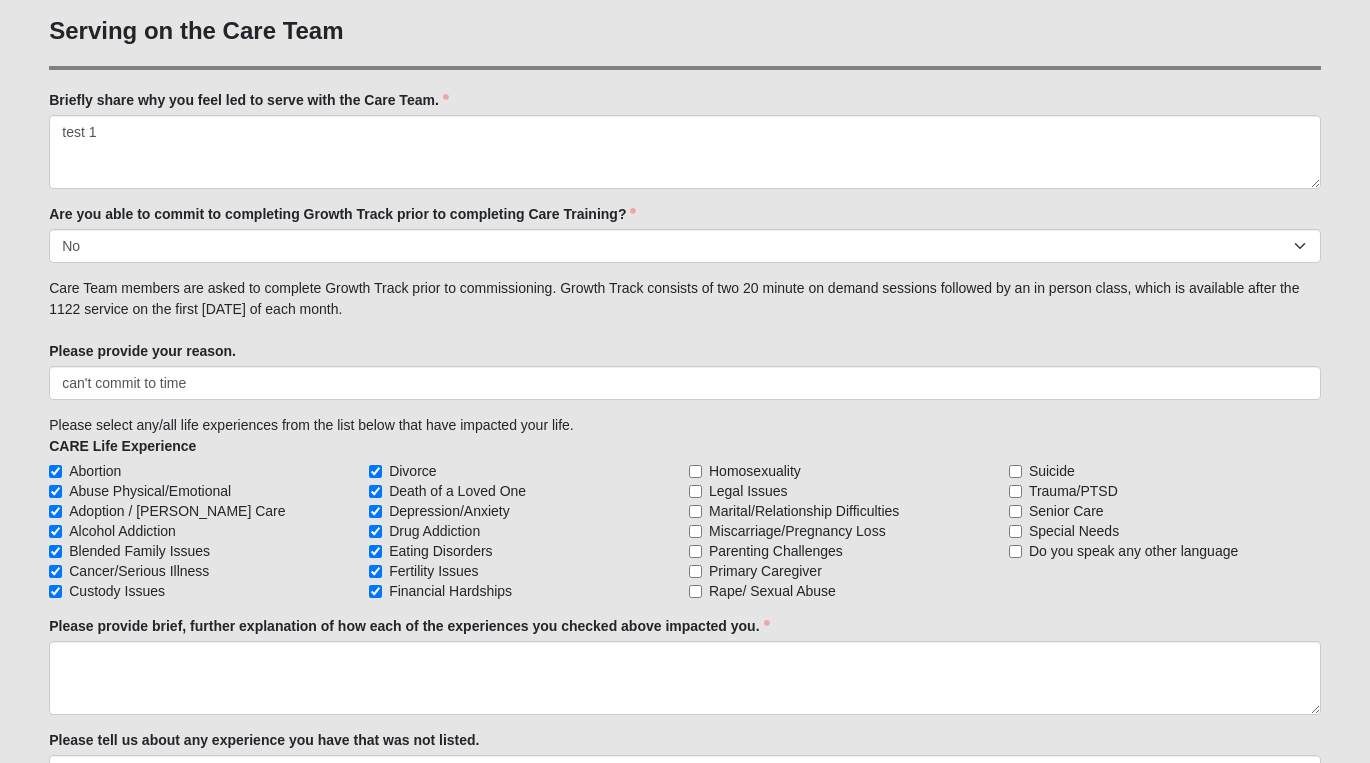 click on "Homosexuality" at bounding box center (695, 471) 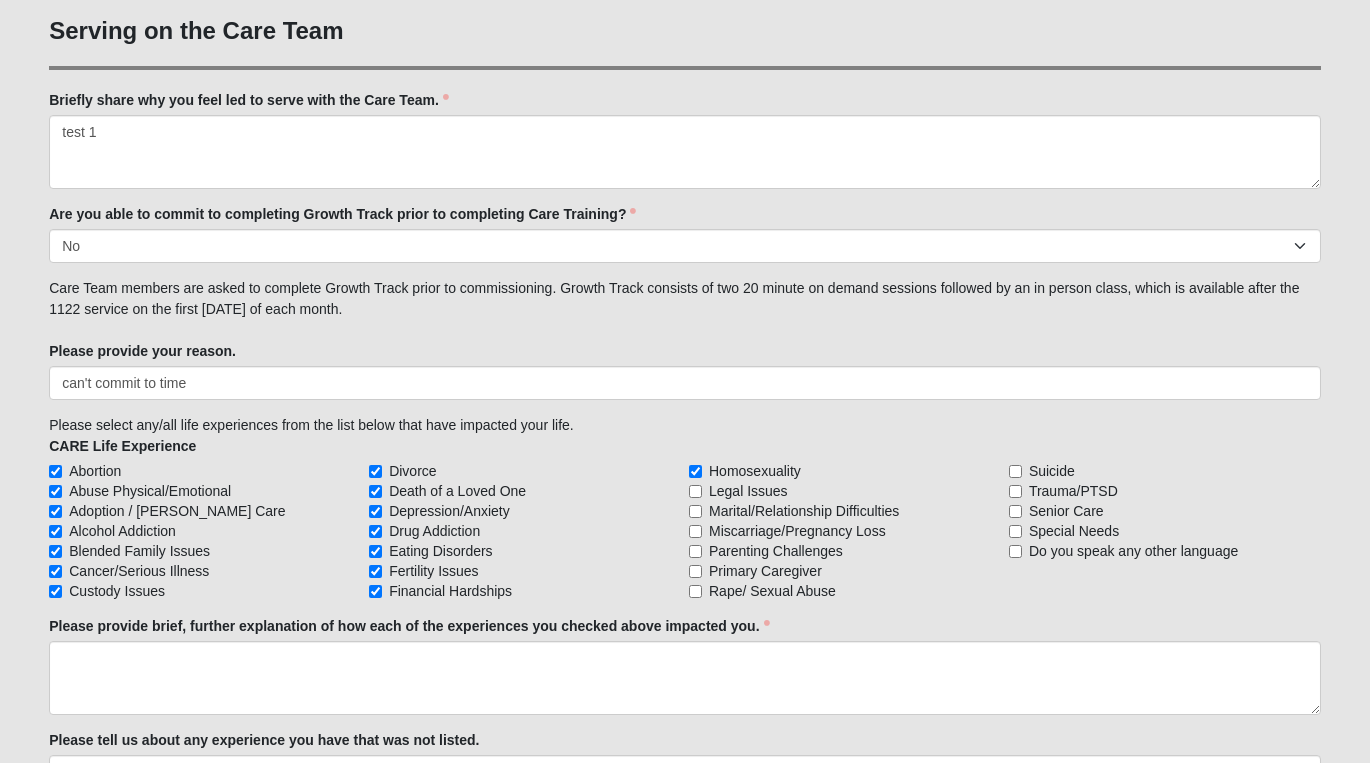 click on "Legal Issues" at bounding box center (695, 491) 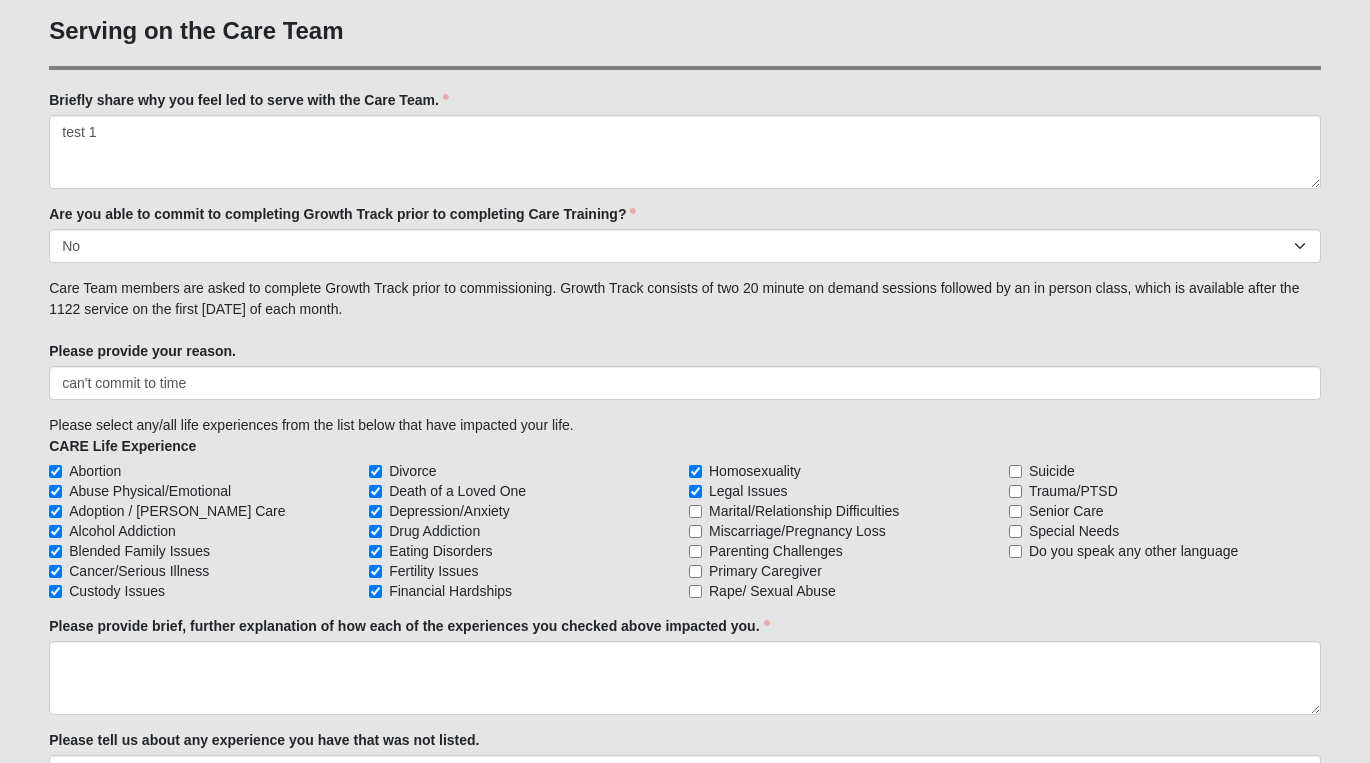 click on "Marital/Relationship Difficulties" at bounding box center [695, 511] 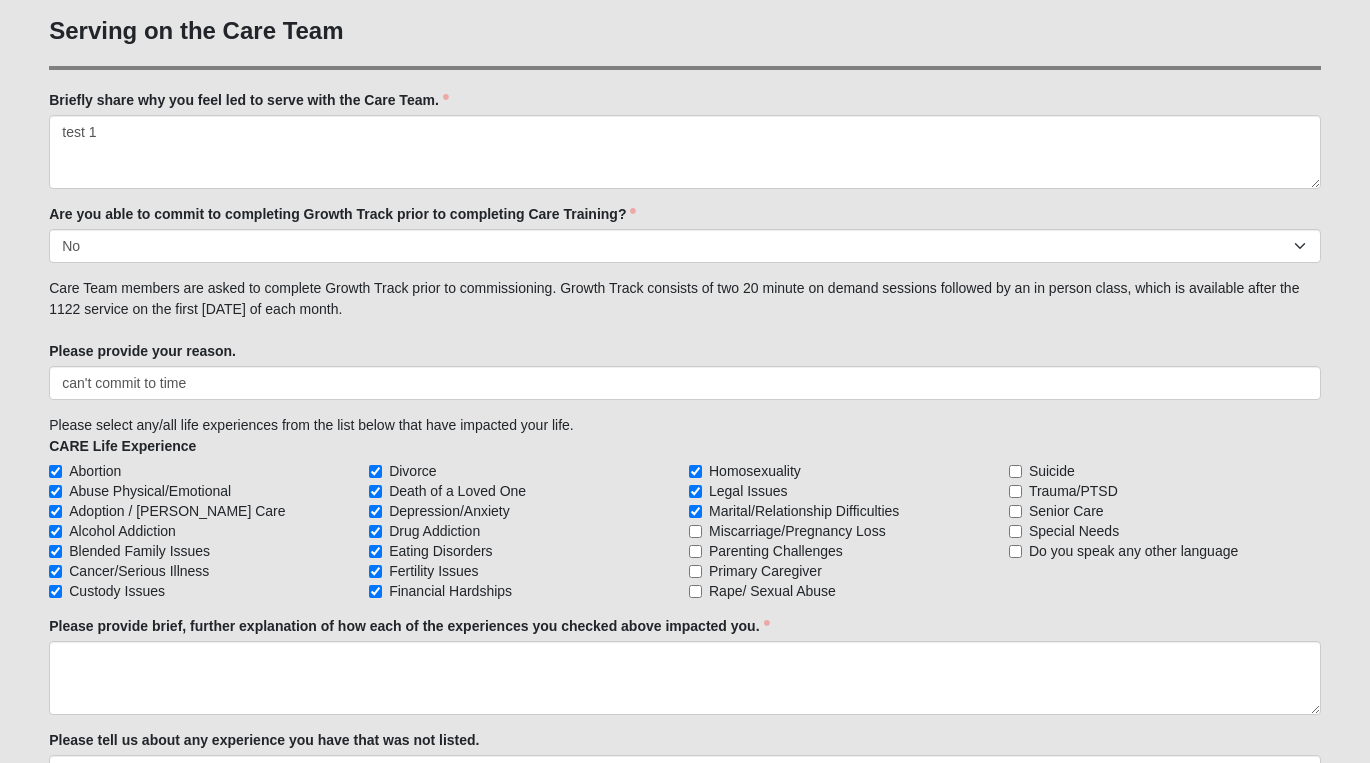 click on "Miscarriage/Pregnancy Loss" at bounding box center (845, 531) 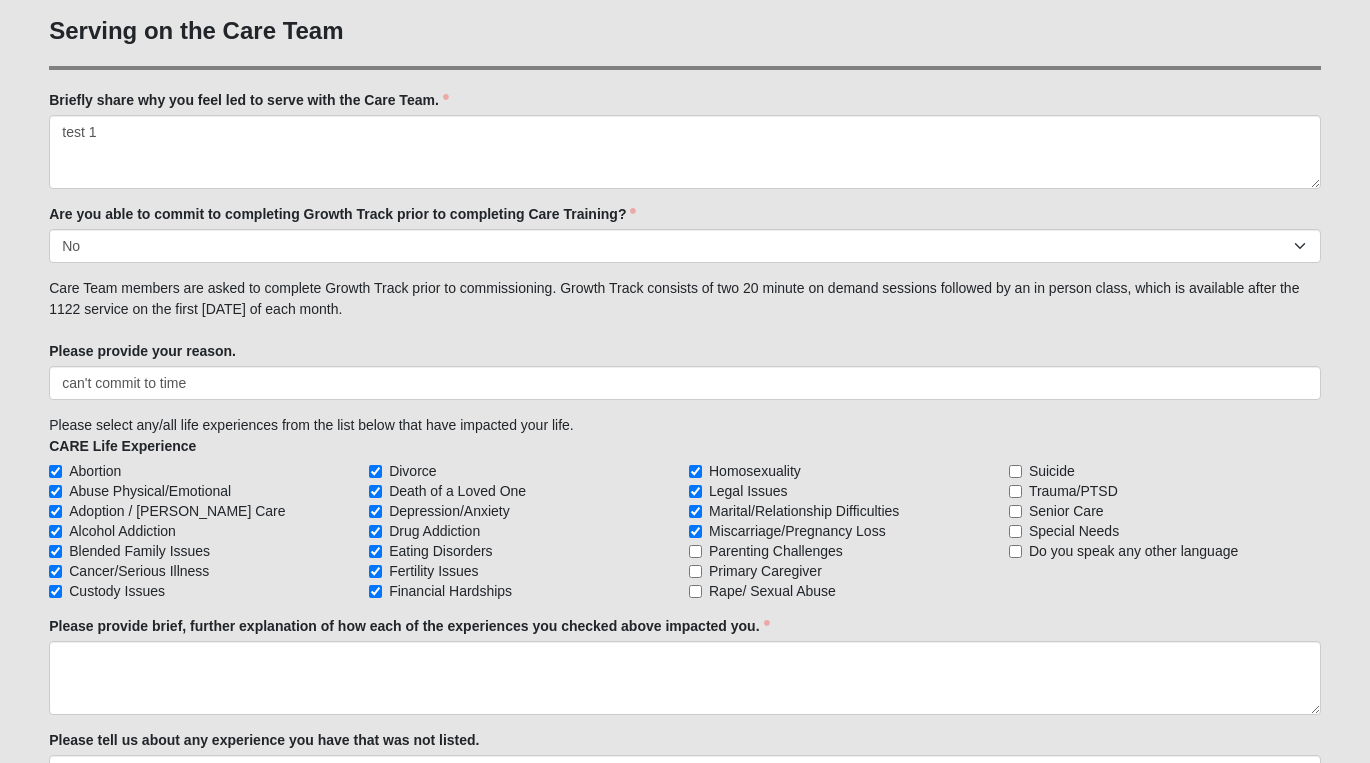 click on "Parenting Challenges" at bounding box center [695, 551] 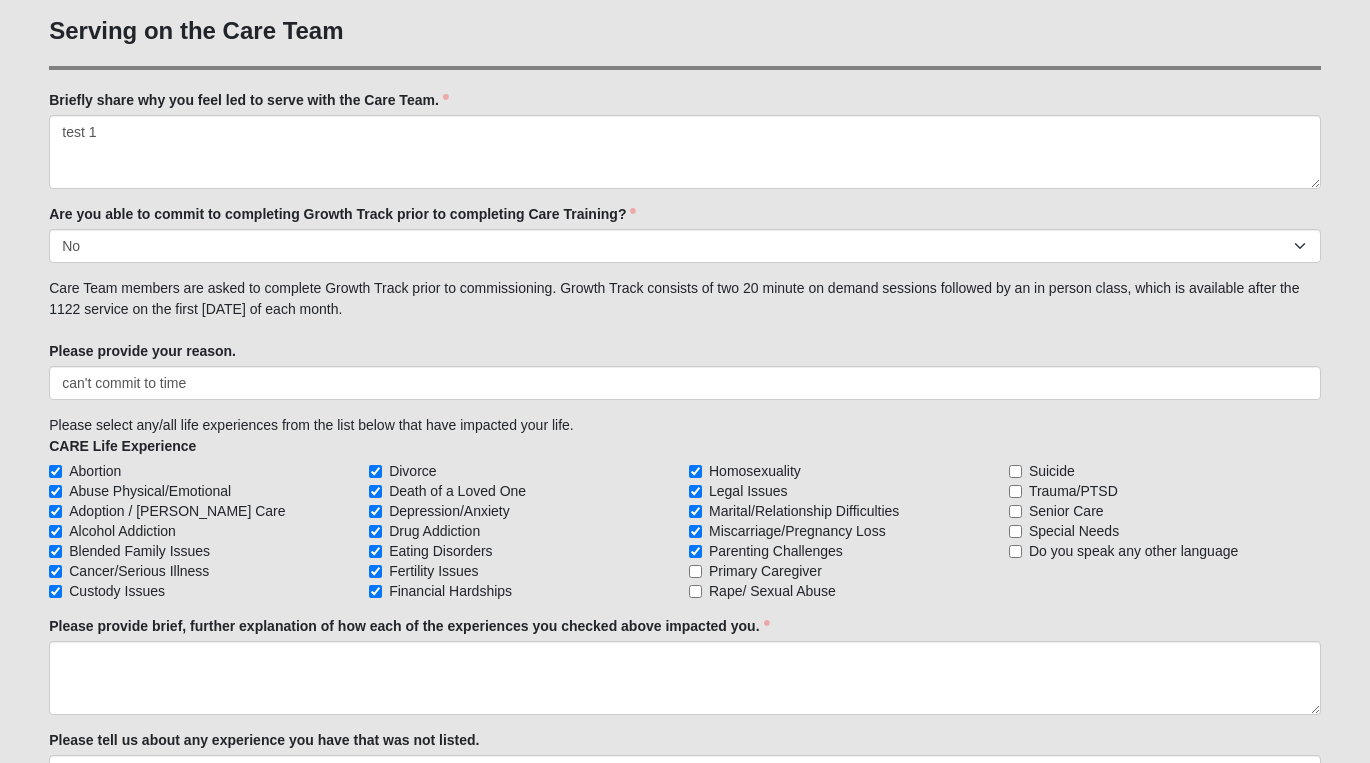 click on "Primary Caregiver" at bounding box center [695, 571] 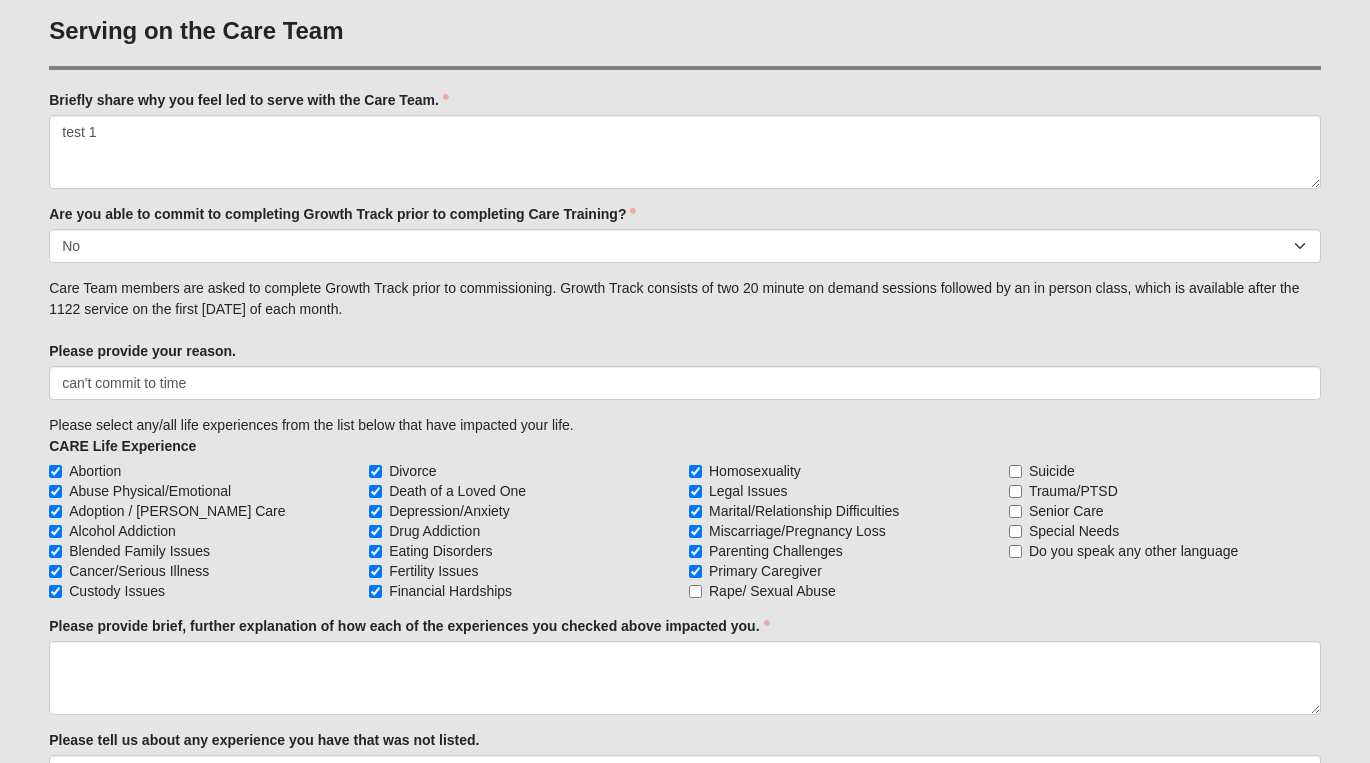 click on "Rape/ Sexual Abuse" at bounding box center (845, 591) 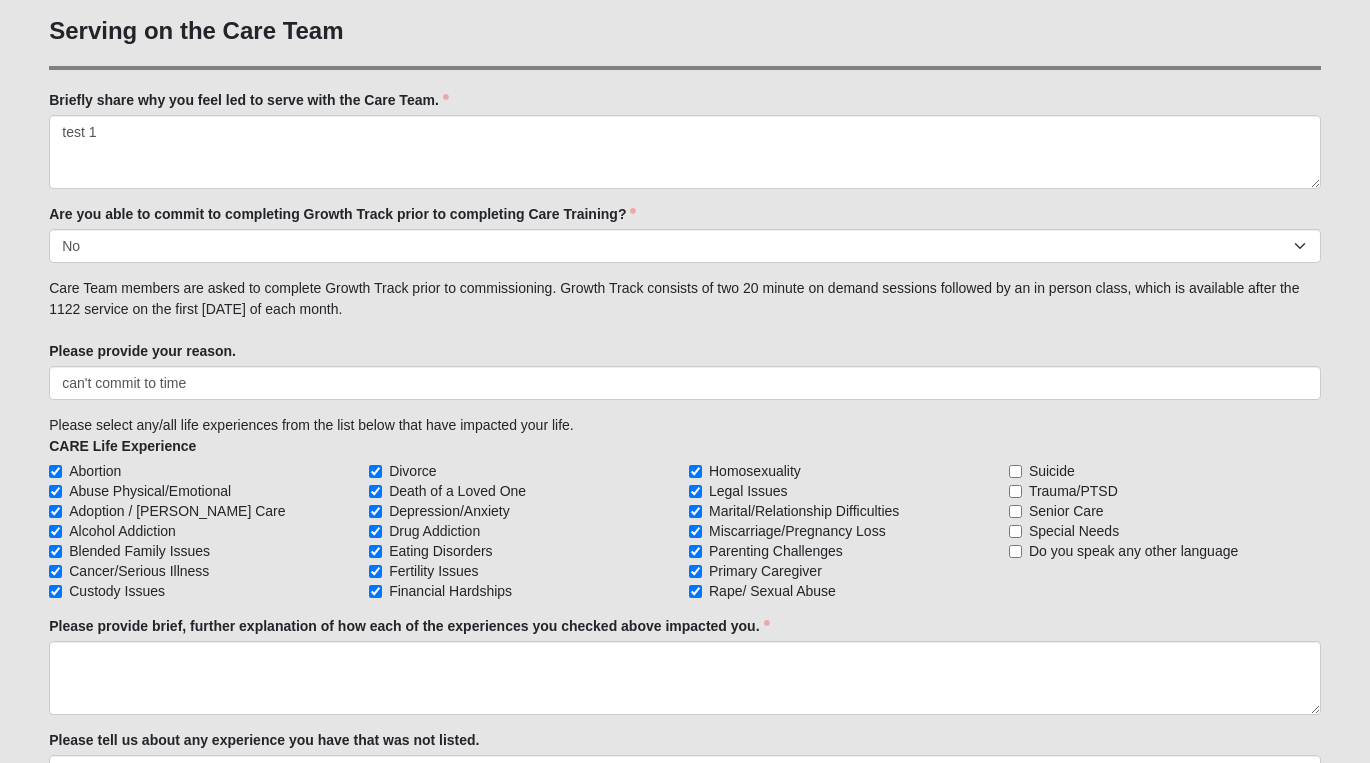 click on "Suicide" at bounding box center (1015, 471) 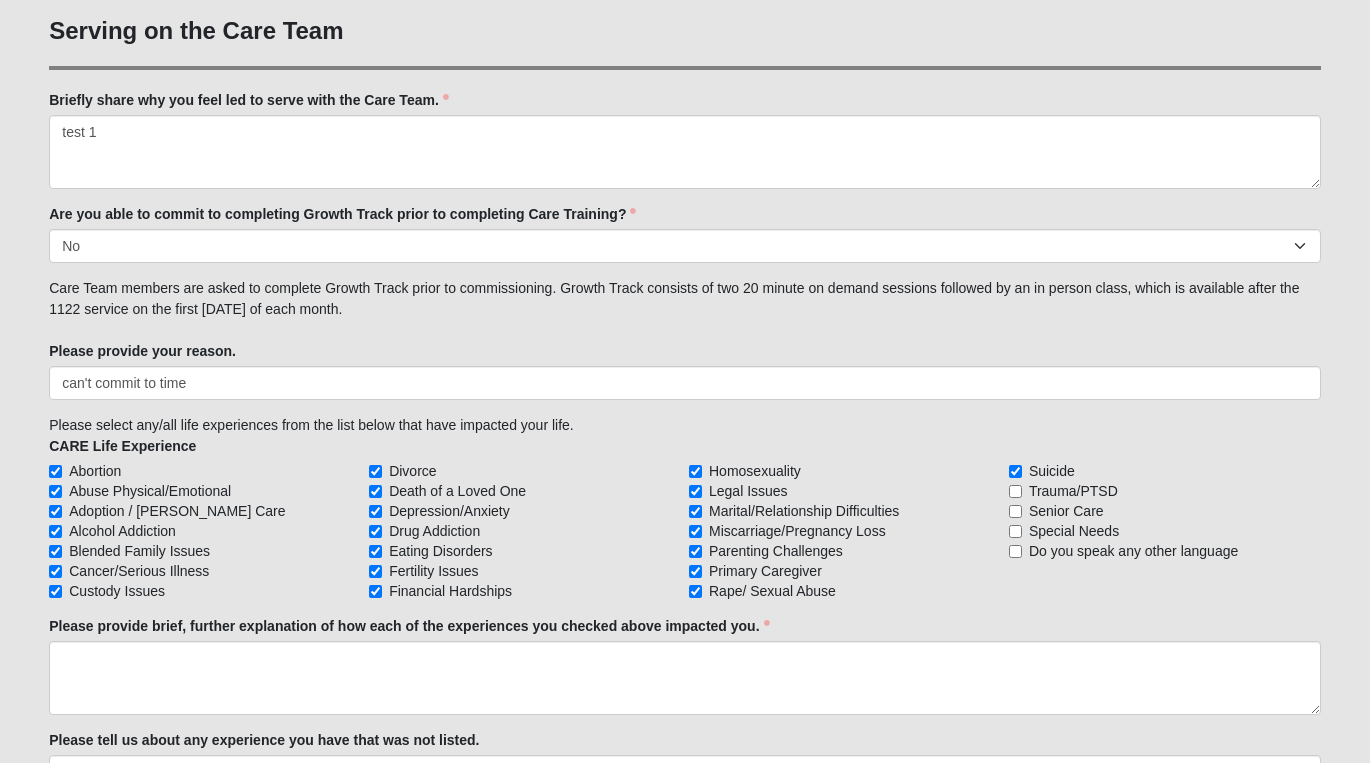 click on "Trauma/PTSD" at bounding box center (1015, 491) 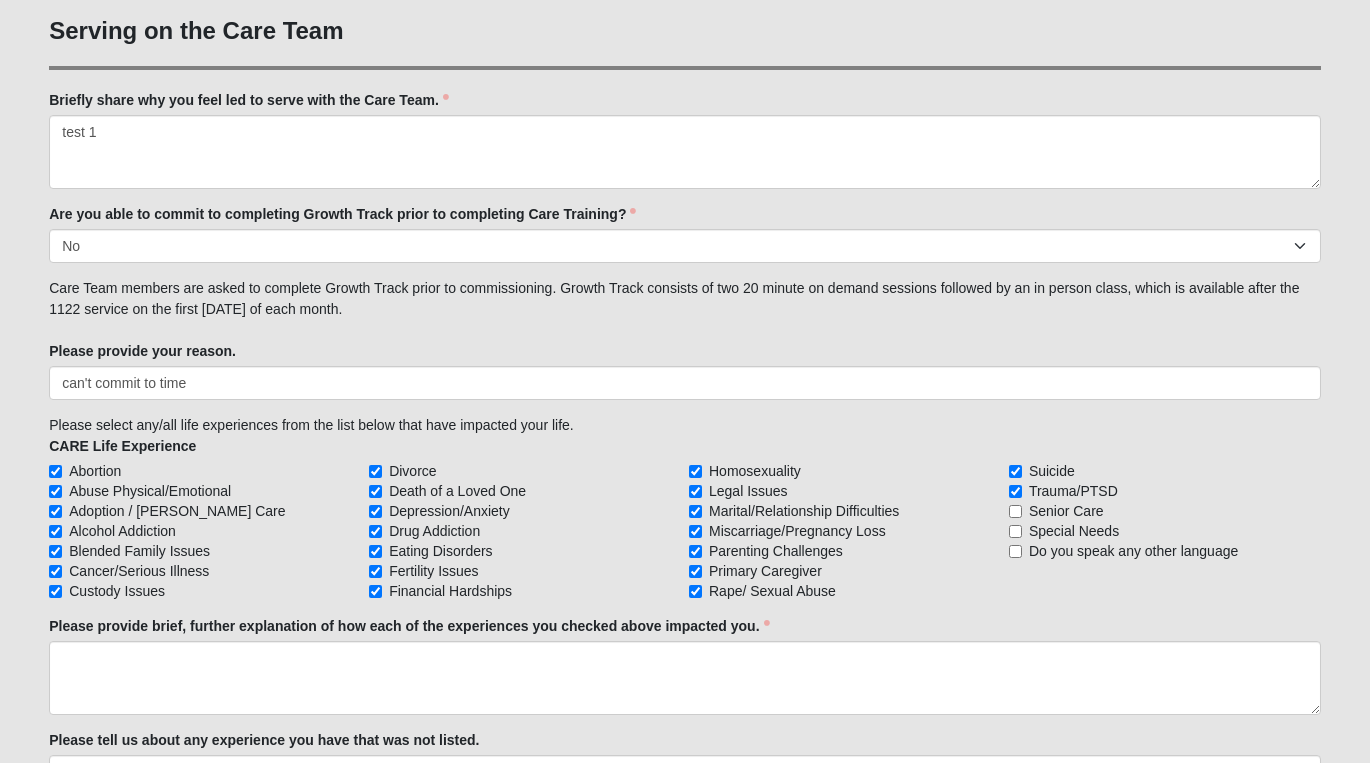 click on "Senior Care" at bounding box center [1015, 511] 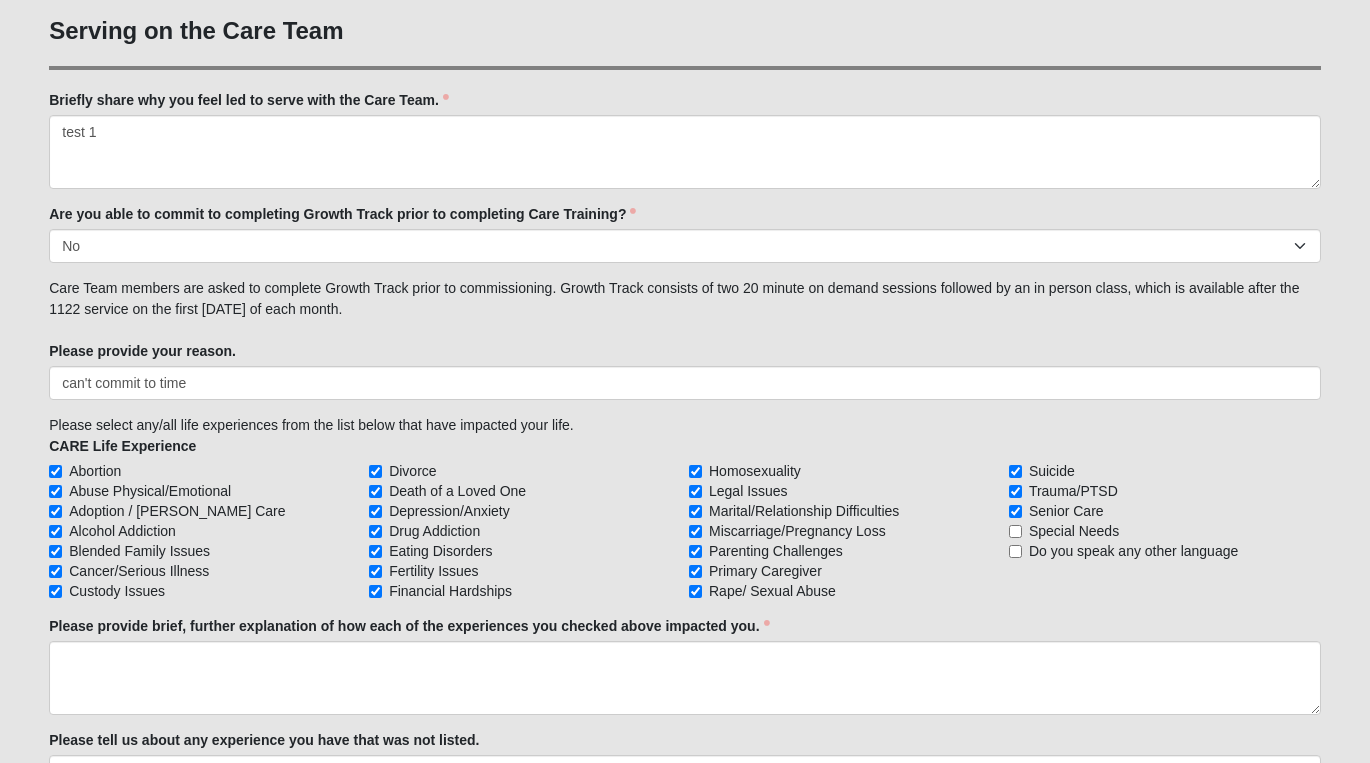 click on "Special Needs" at bounding box center [1165, 531] 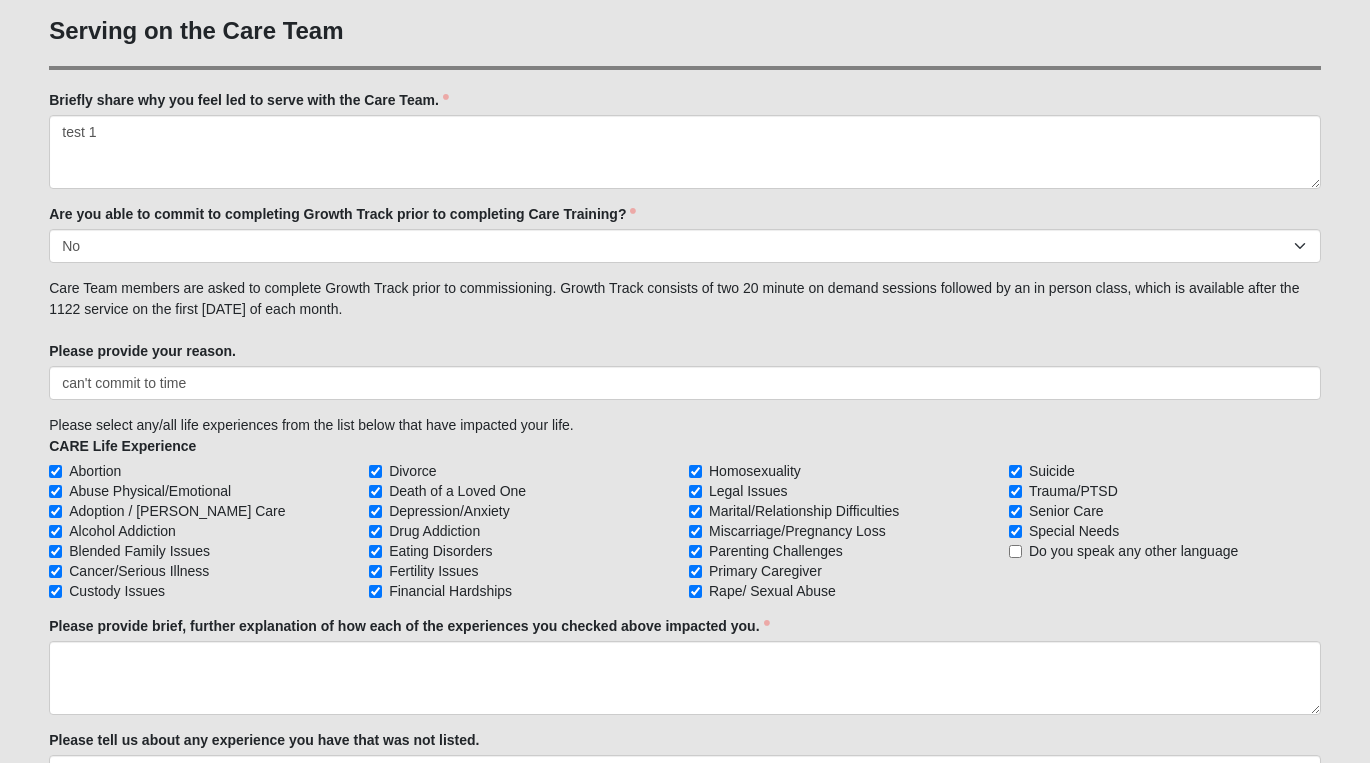click on "Do you speak any other language" at bounding box center [1015, 551] 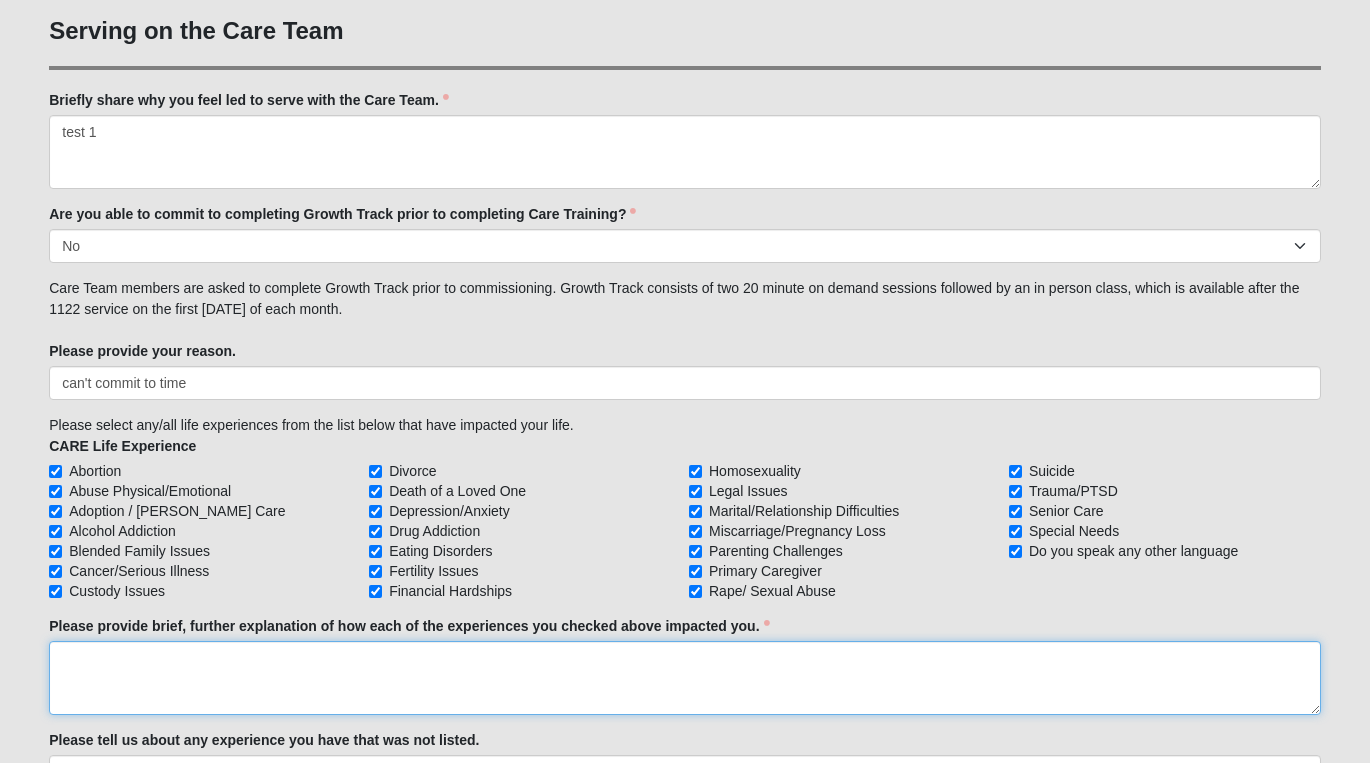 click on "Please provide brief, further explanation of how each of the experiences you checked above impacted you." at bounding box center (685, 678) 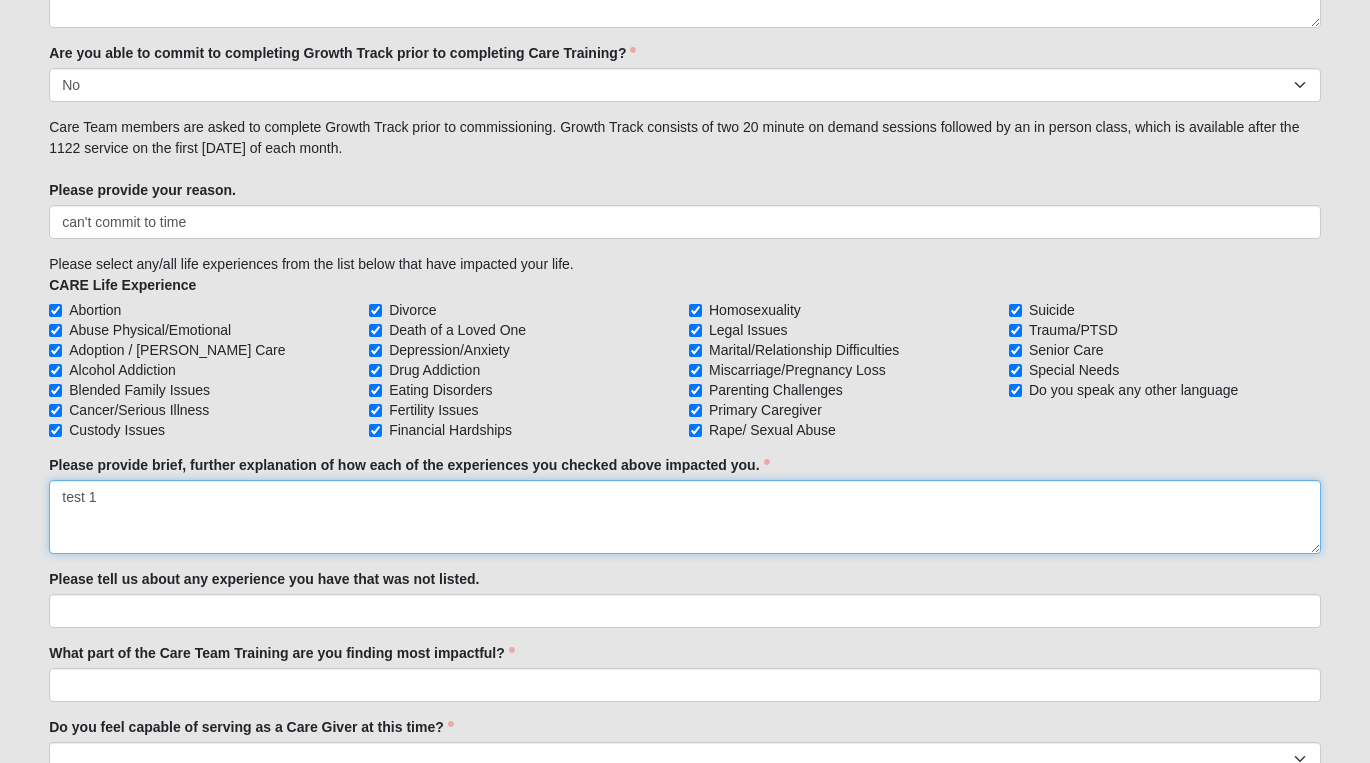 scroll, scrollTop: 1759, scrollLeft: 0, axis: vertical 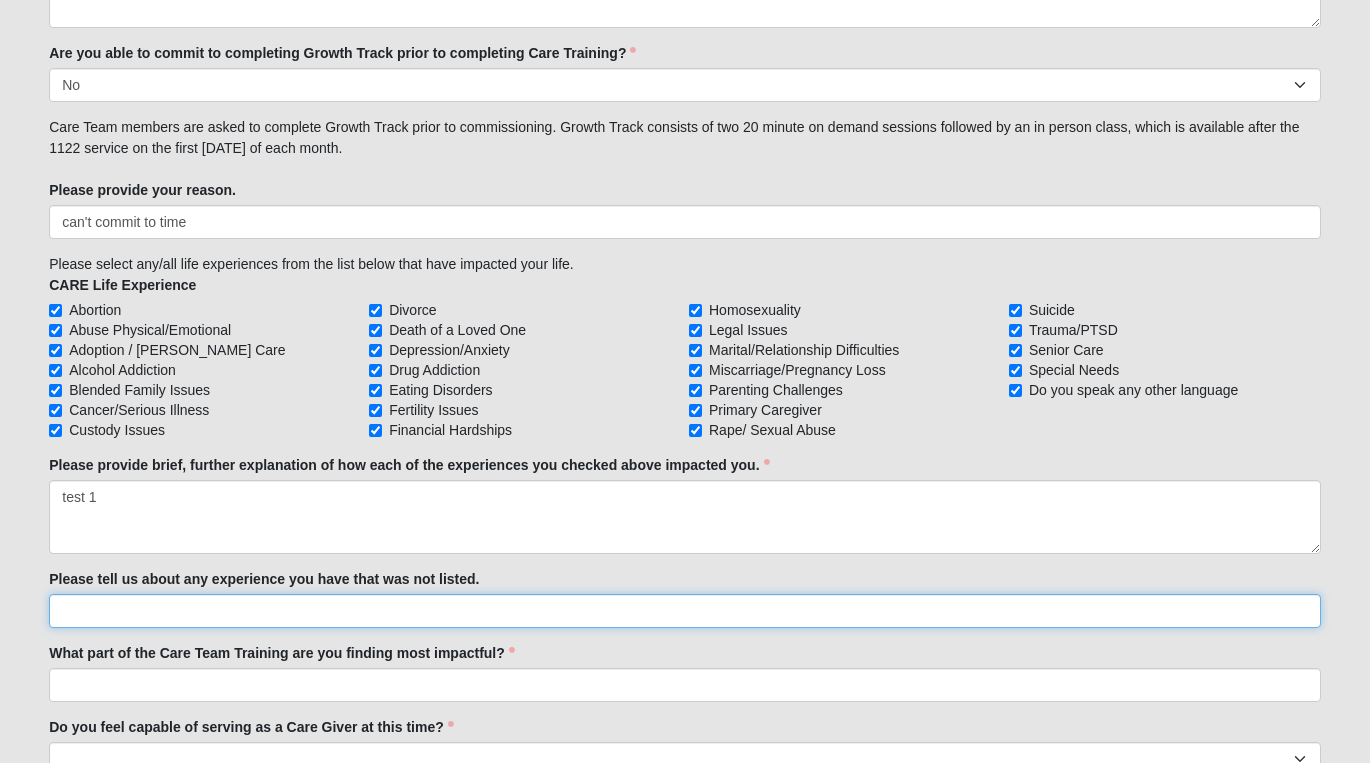 click on "Please tell us about any experience you have that was not listed." at bounding box center [685, 611] 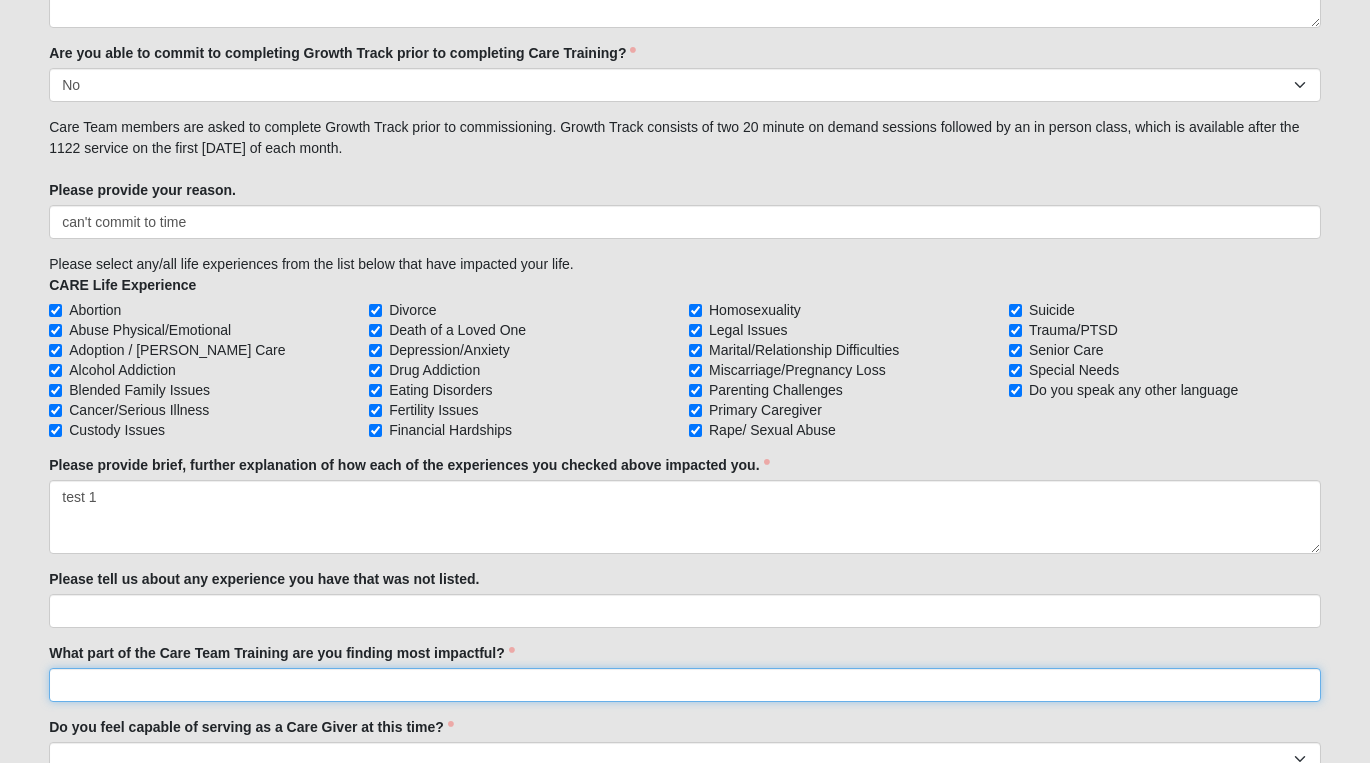 click on "What part of the Care Team Training are you finding most impactful?" at bounding box center [685, 685] 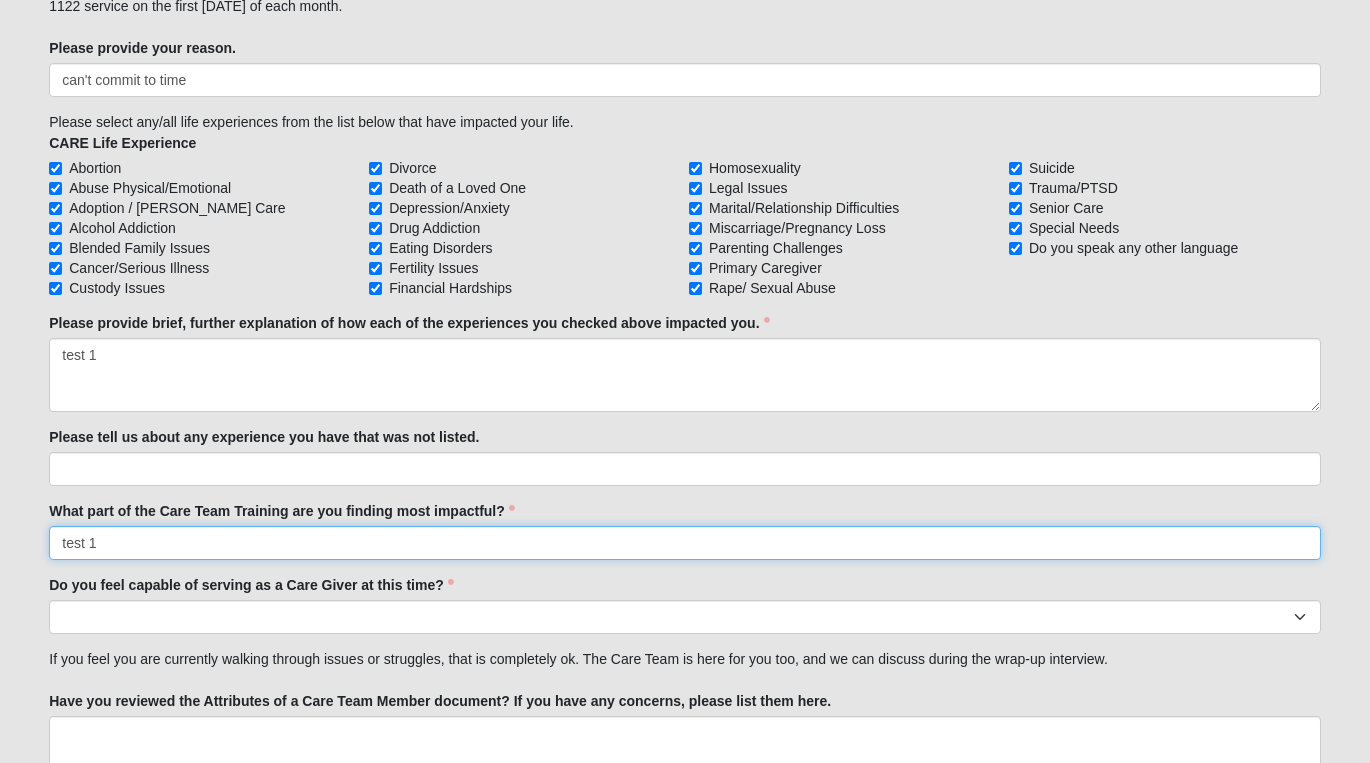 scroll, scrollTop: 1899, scrollLeft: 0, axis: vertical 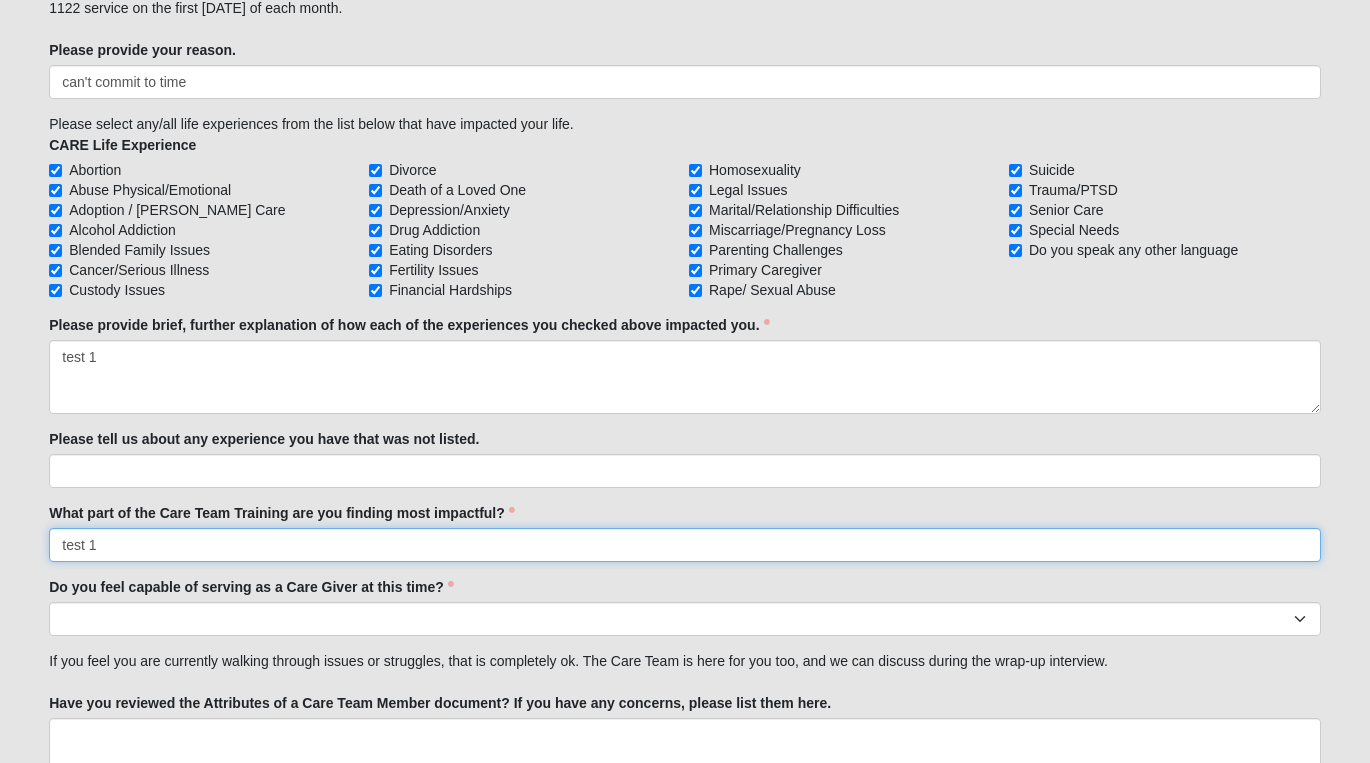 type on "test 1" 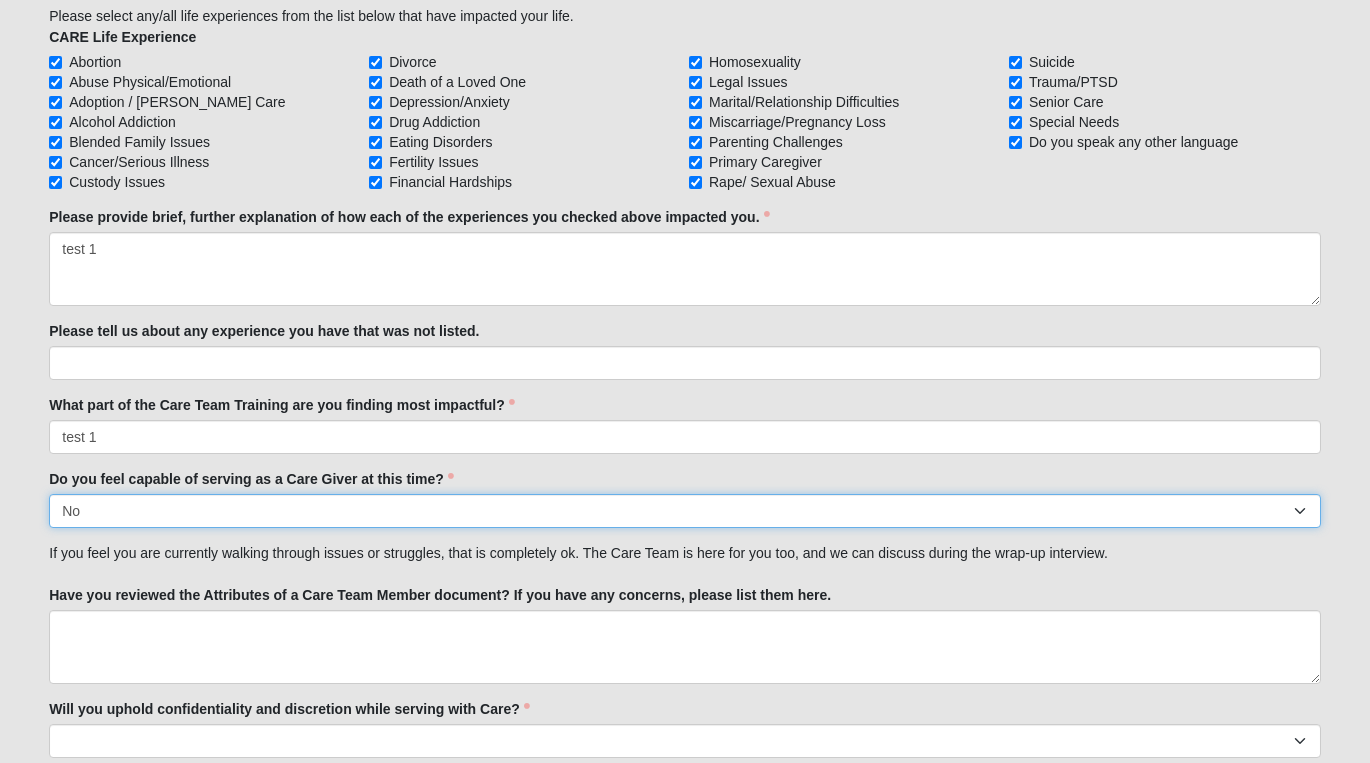 scroll, scrollTop: 2016, scrollLeft: 0, axis: vertical 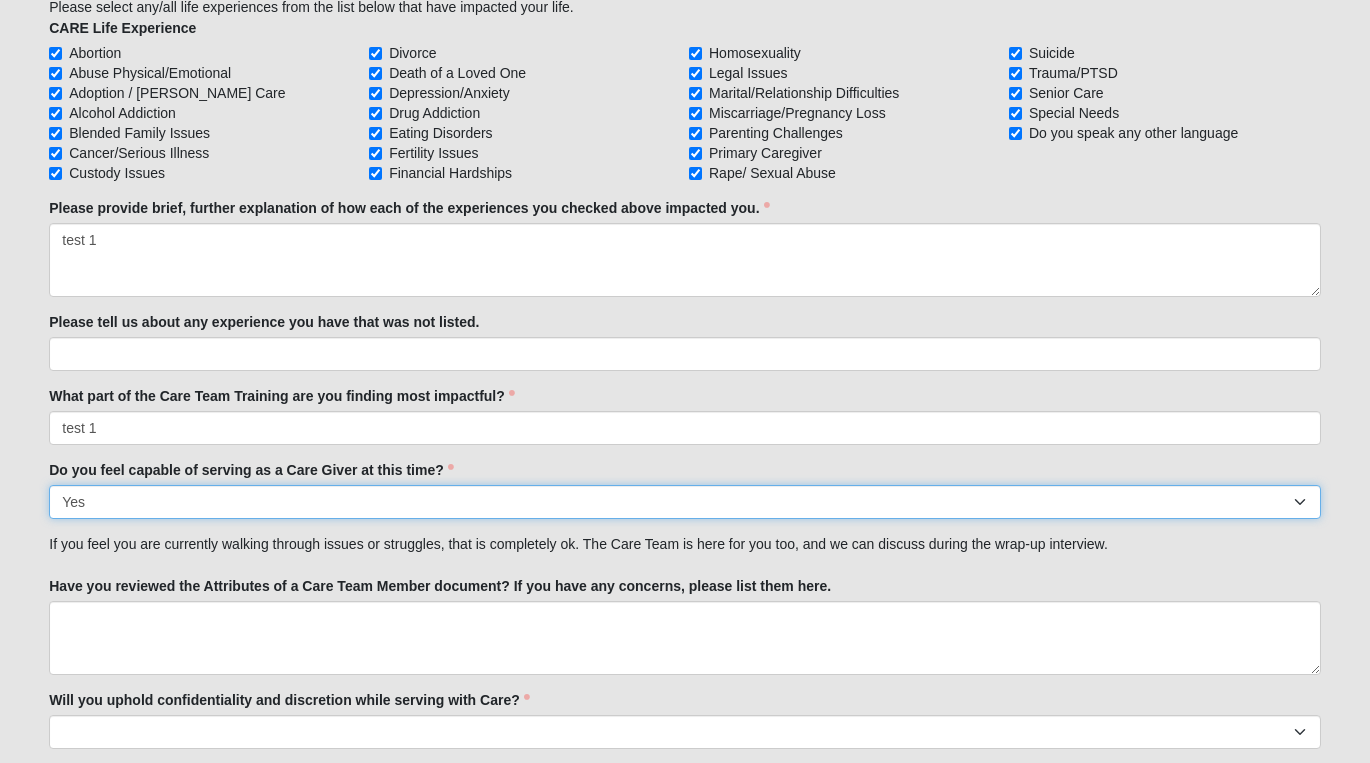 select on "False" 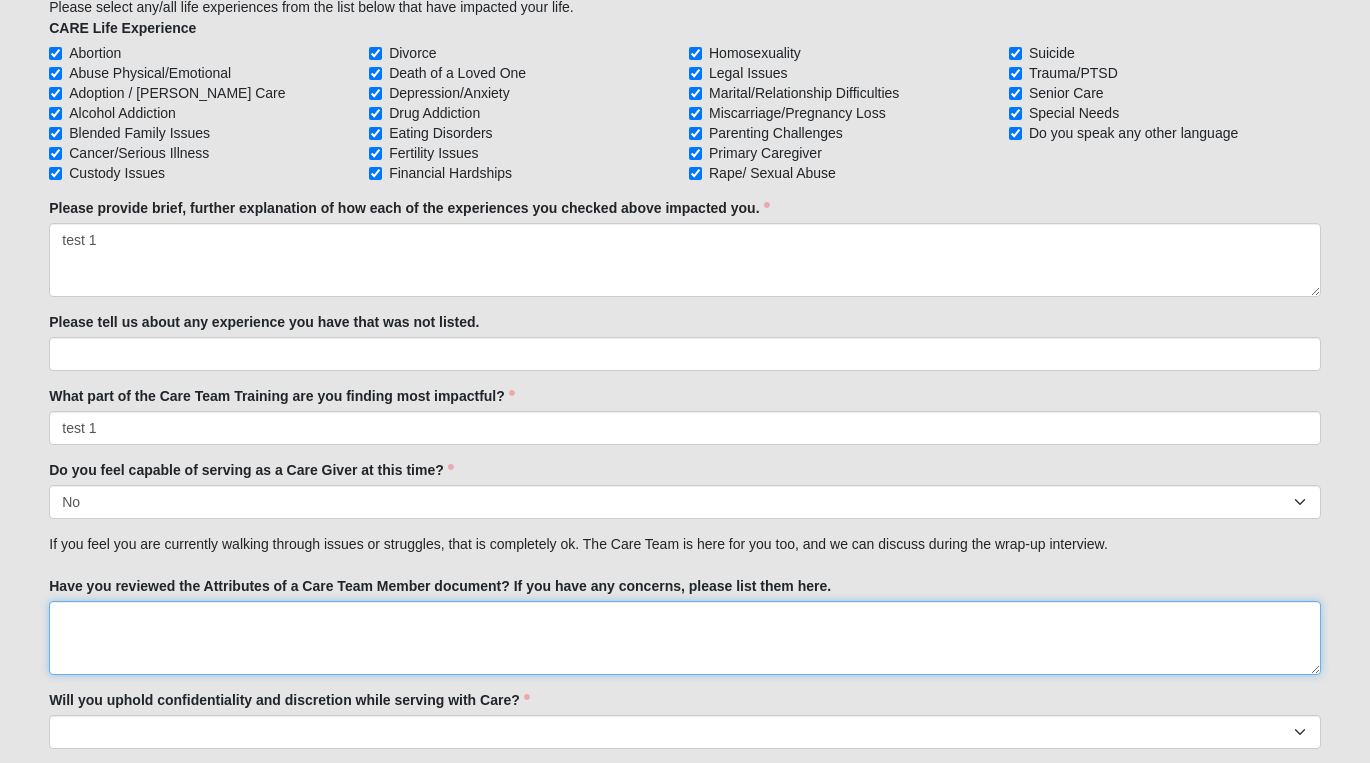 click on "Have you reviewed the Attributes of a Care Team Member document? If you have any concerns, please list them here." at bounding box center (685, 638) 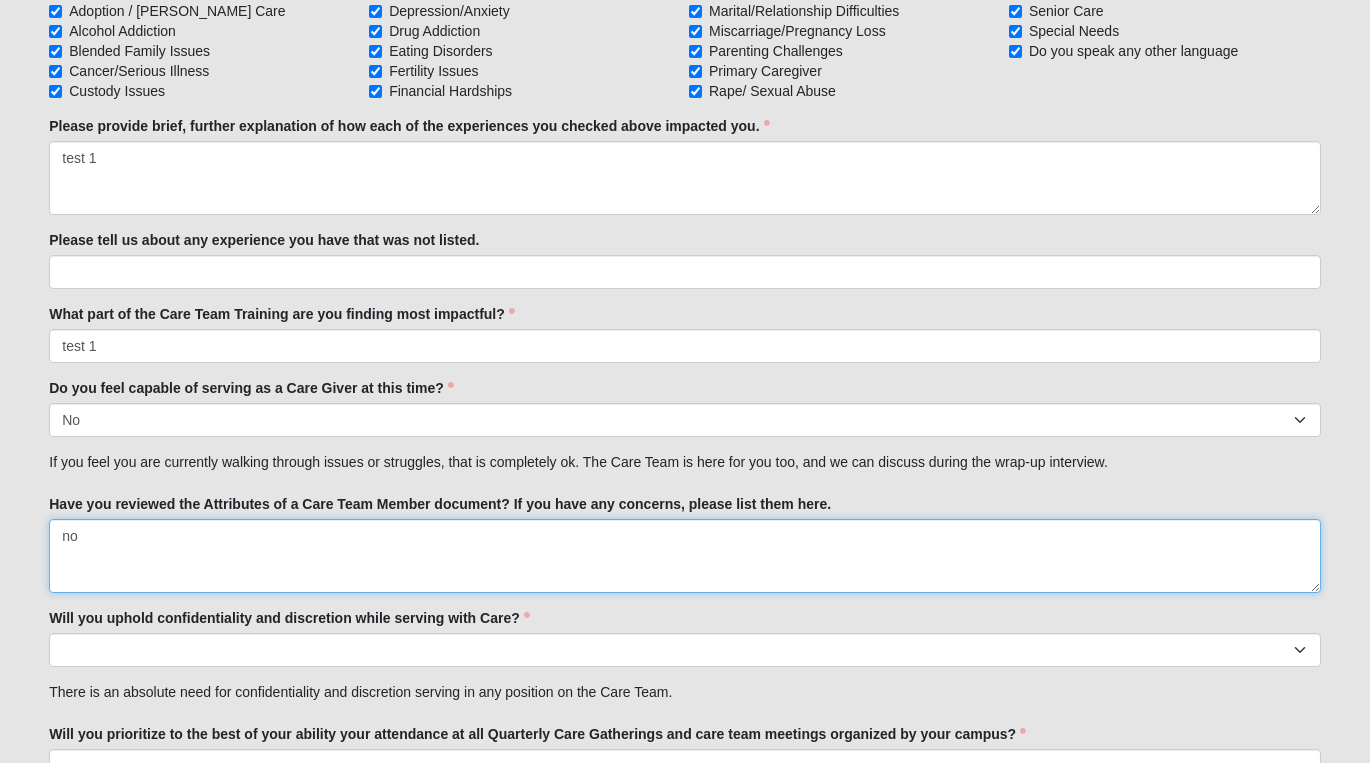 scroll, scrollTop: 2099, scrollLeft: 0, axis: vertical 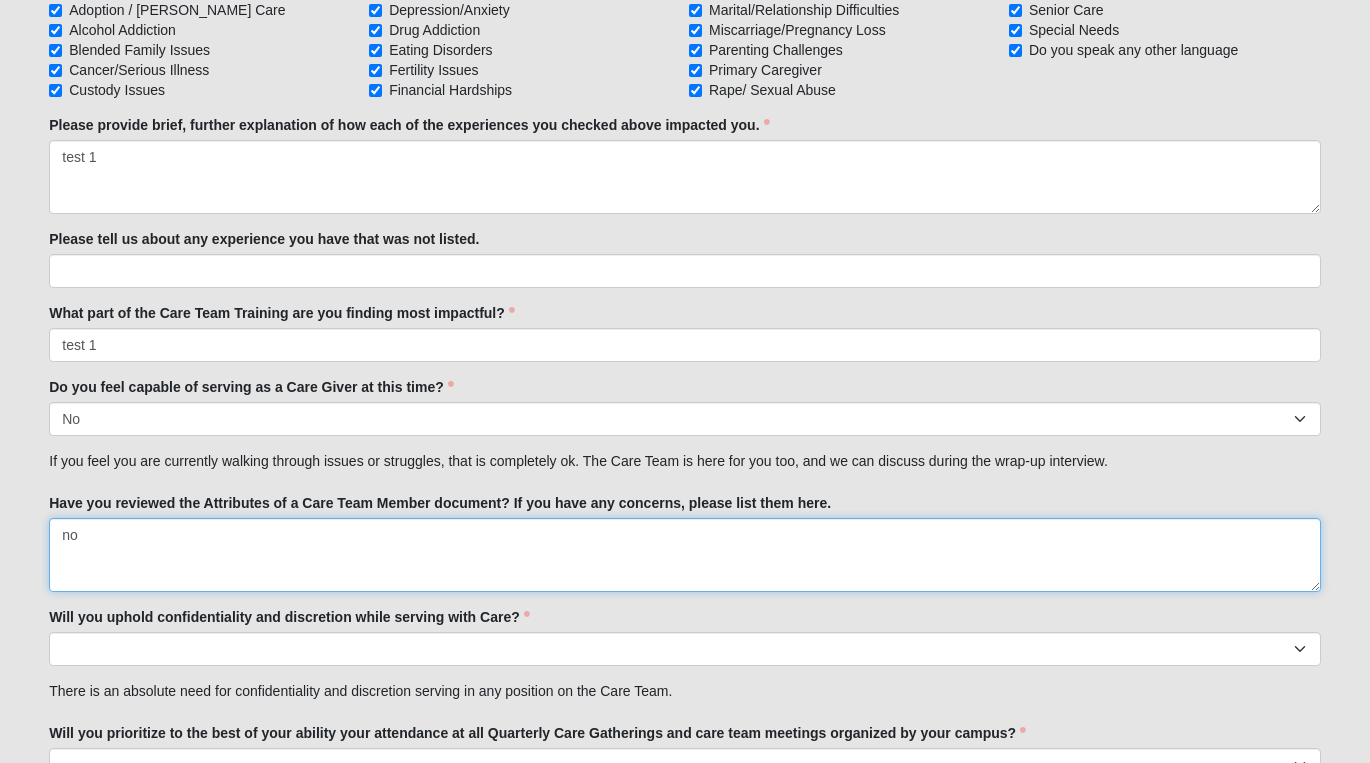 type on "no" 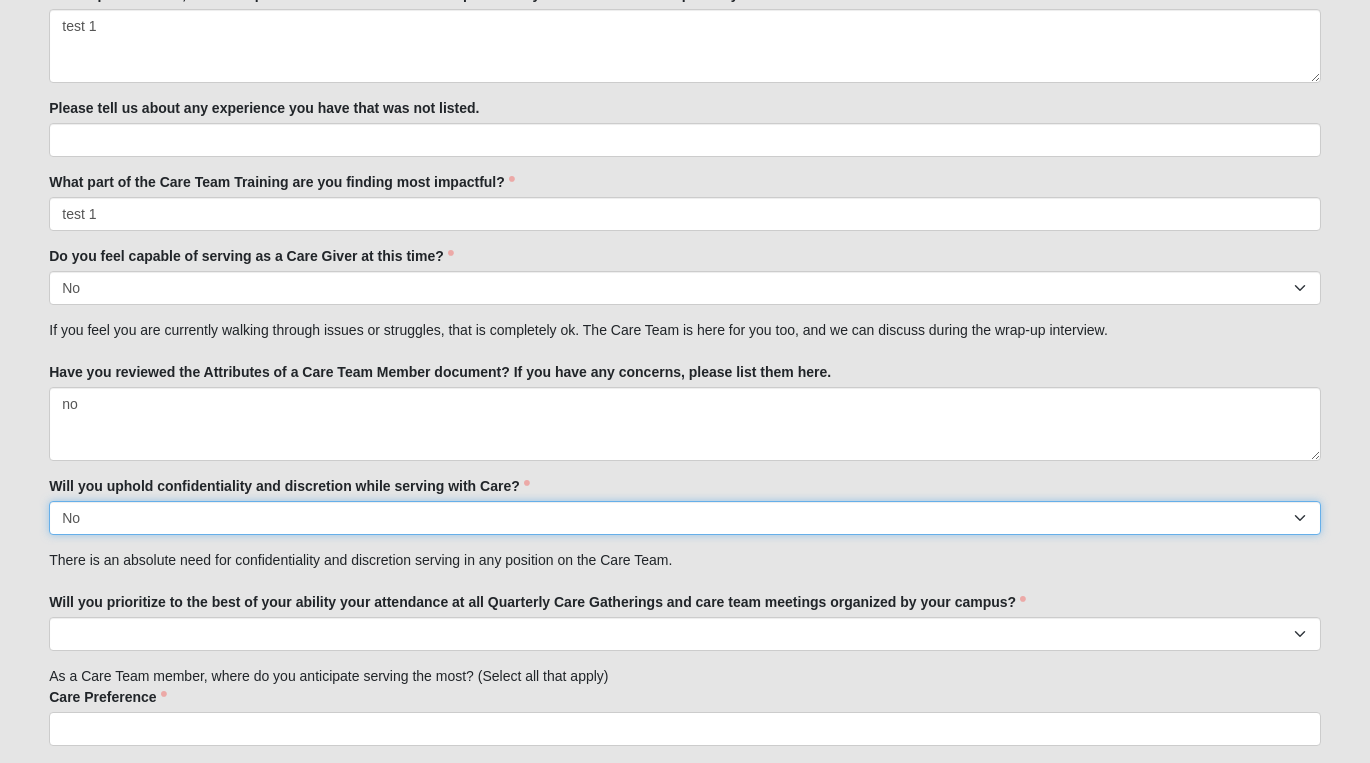 scroll, scrollTop: 2235, scrollLeft: 0, axis: vertical 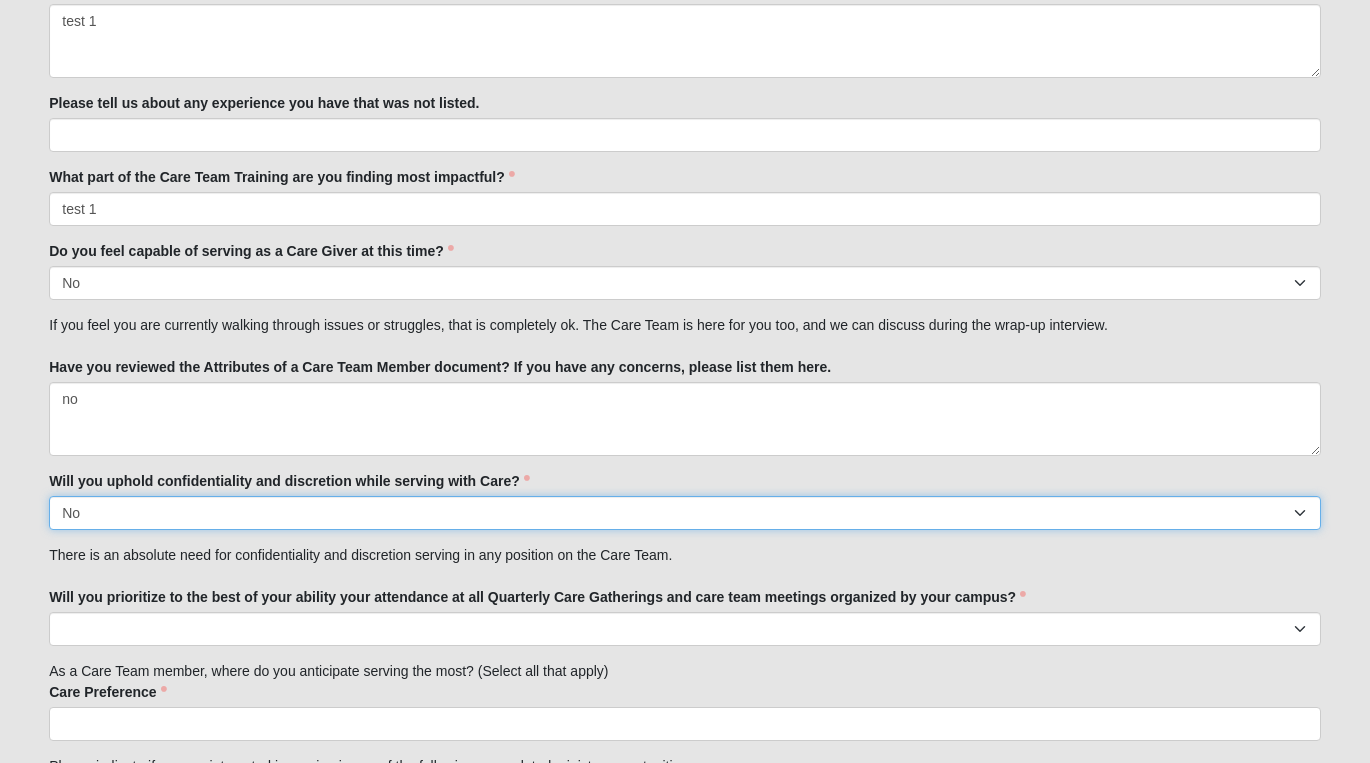 select on "True" 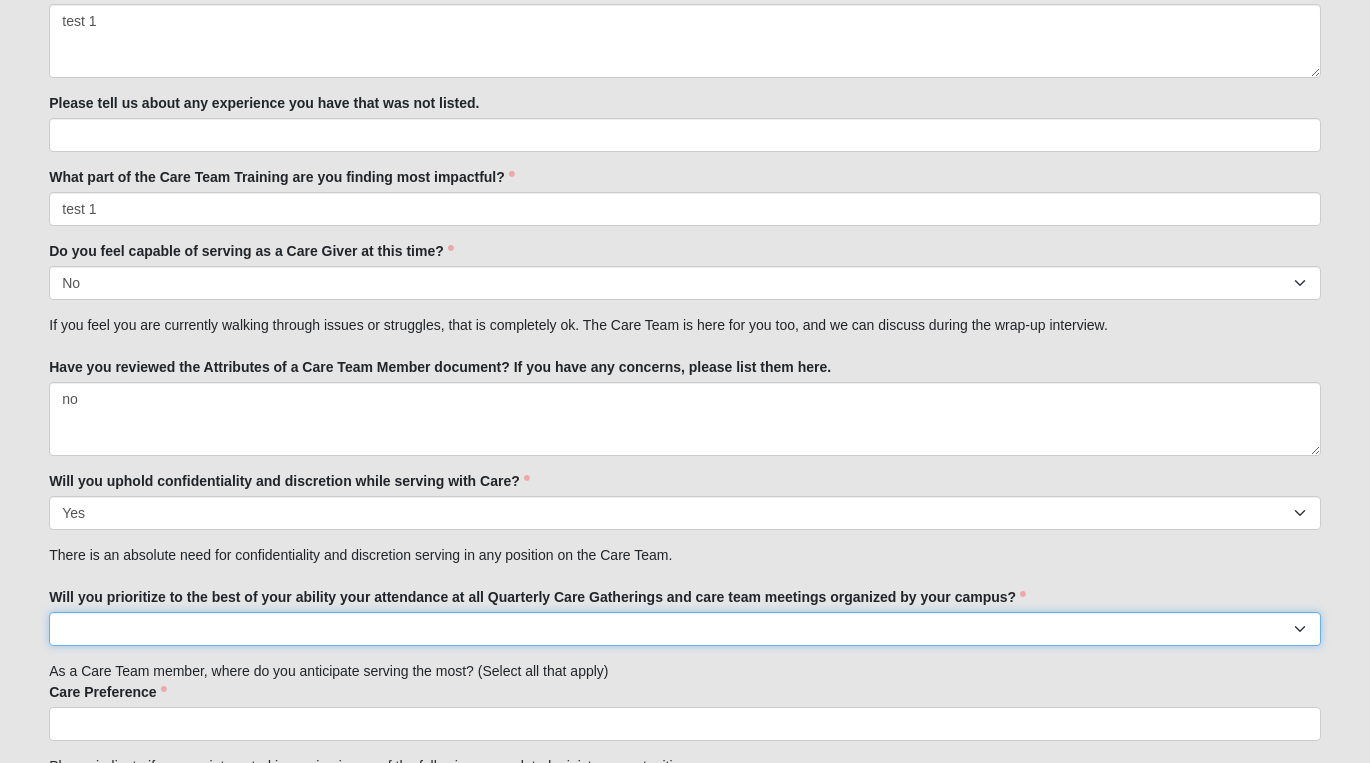 select on "True" 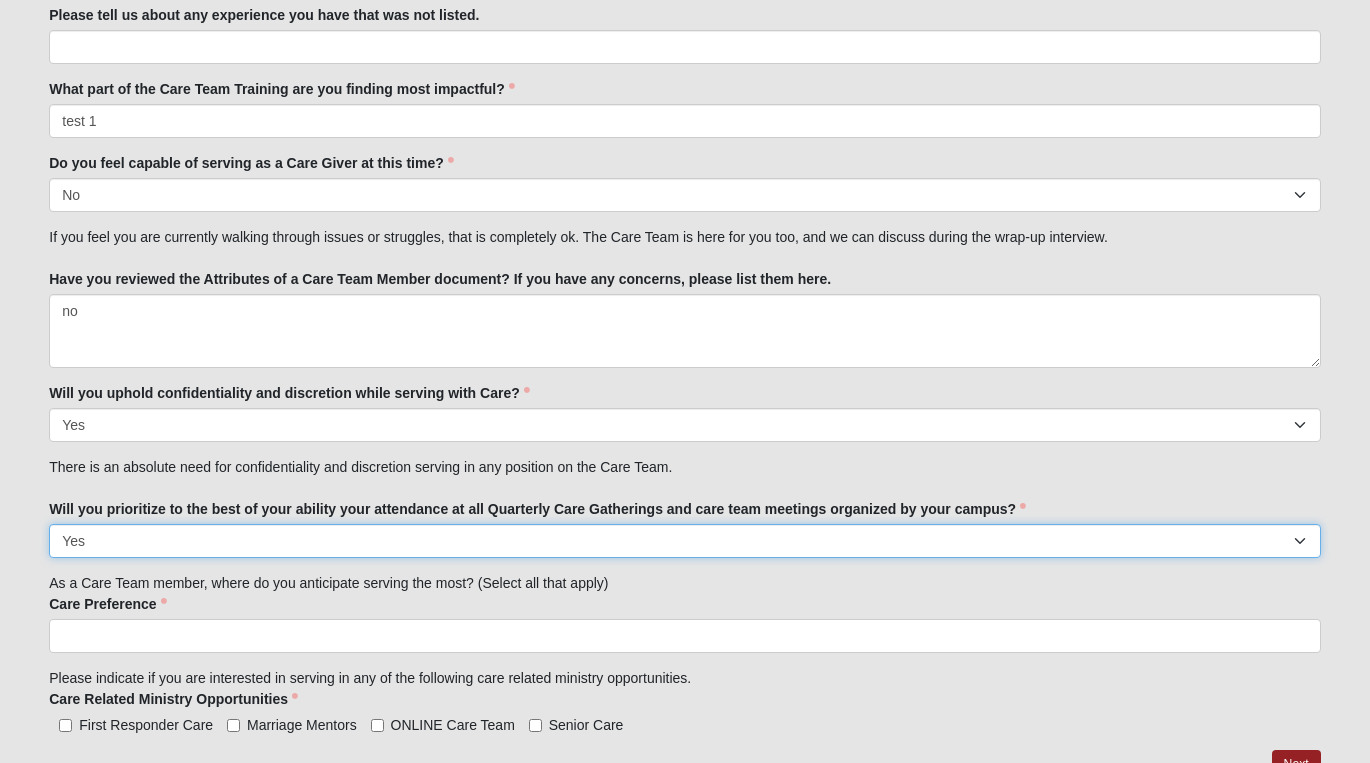 scroll, scrollTop: 2333, scrollLeft: 0, axis: vertical 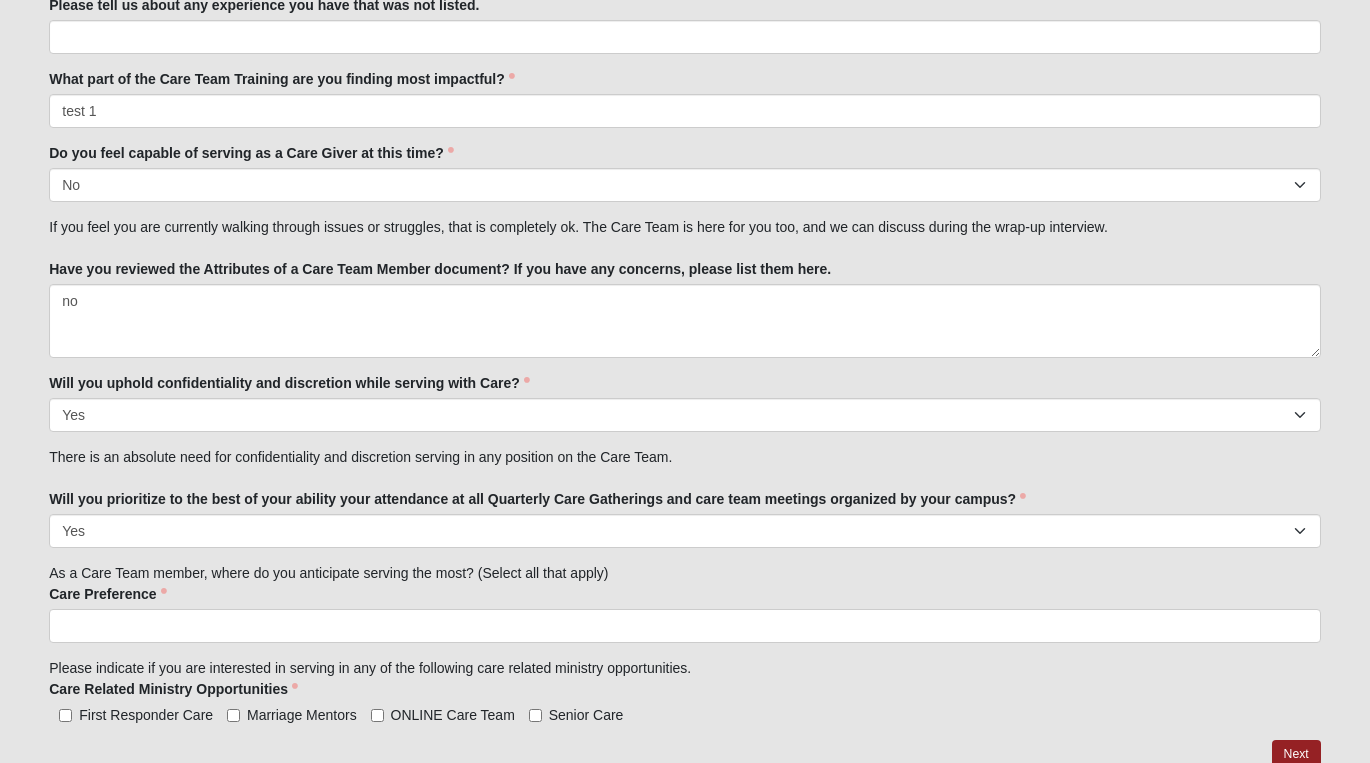 type 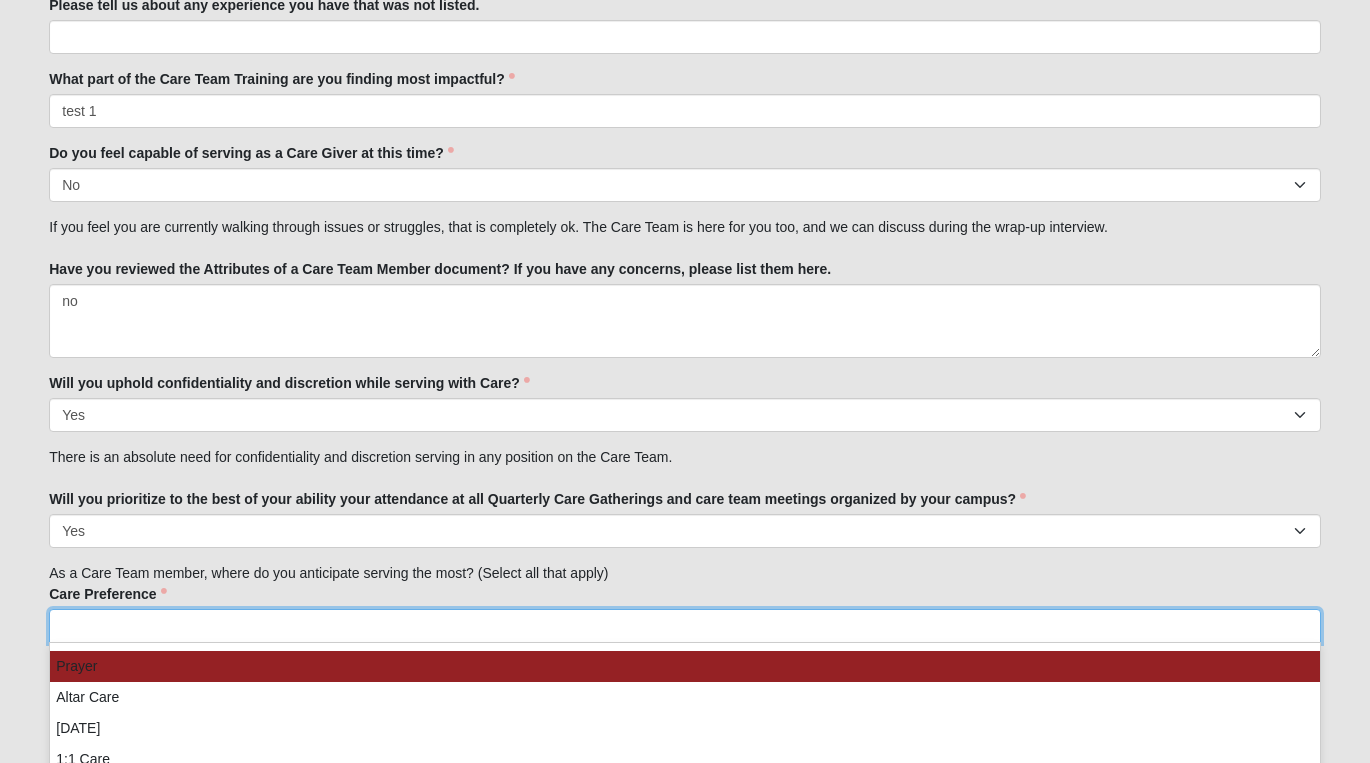 click at bounding box center [685, 626] 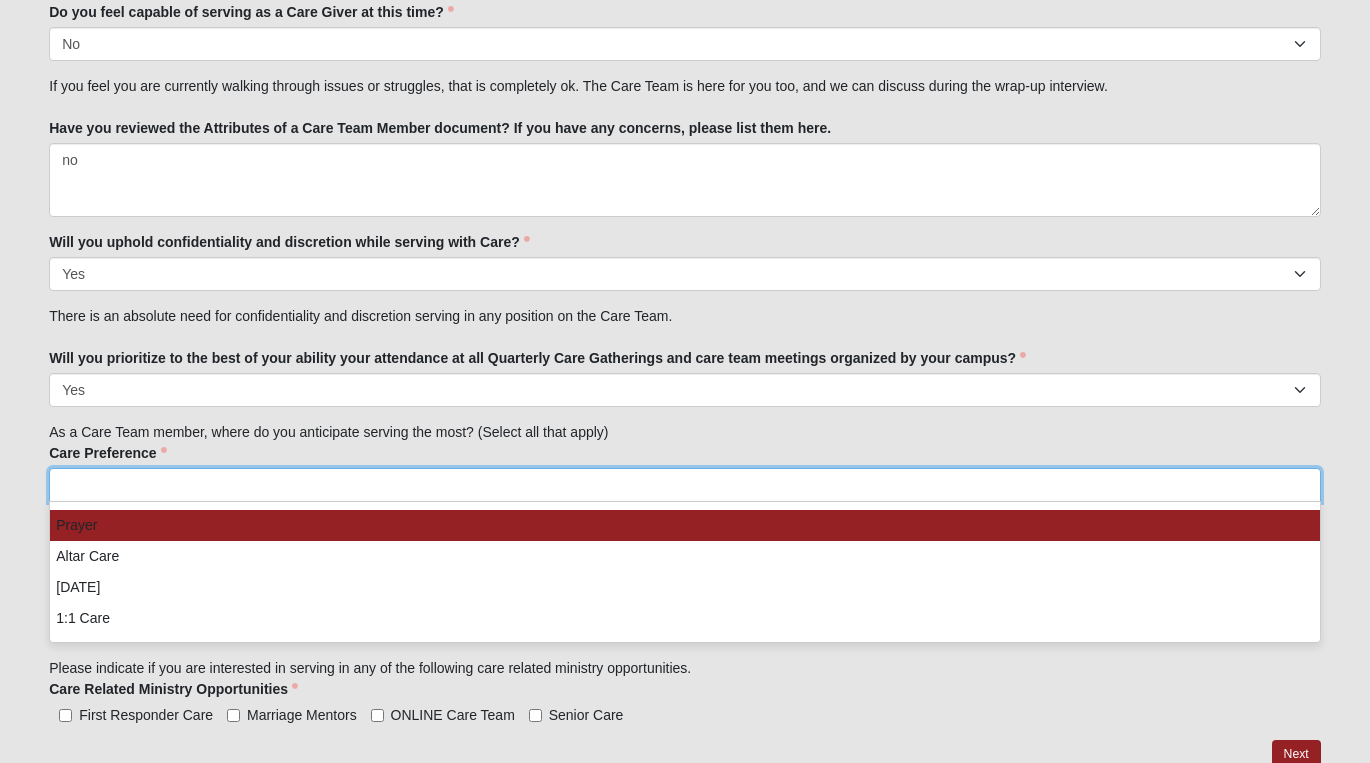 scroll, scrollTop: 2471, scrollLeft: 0, axis: vertical 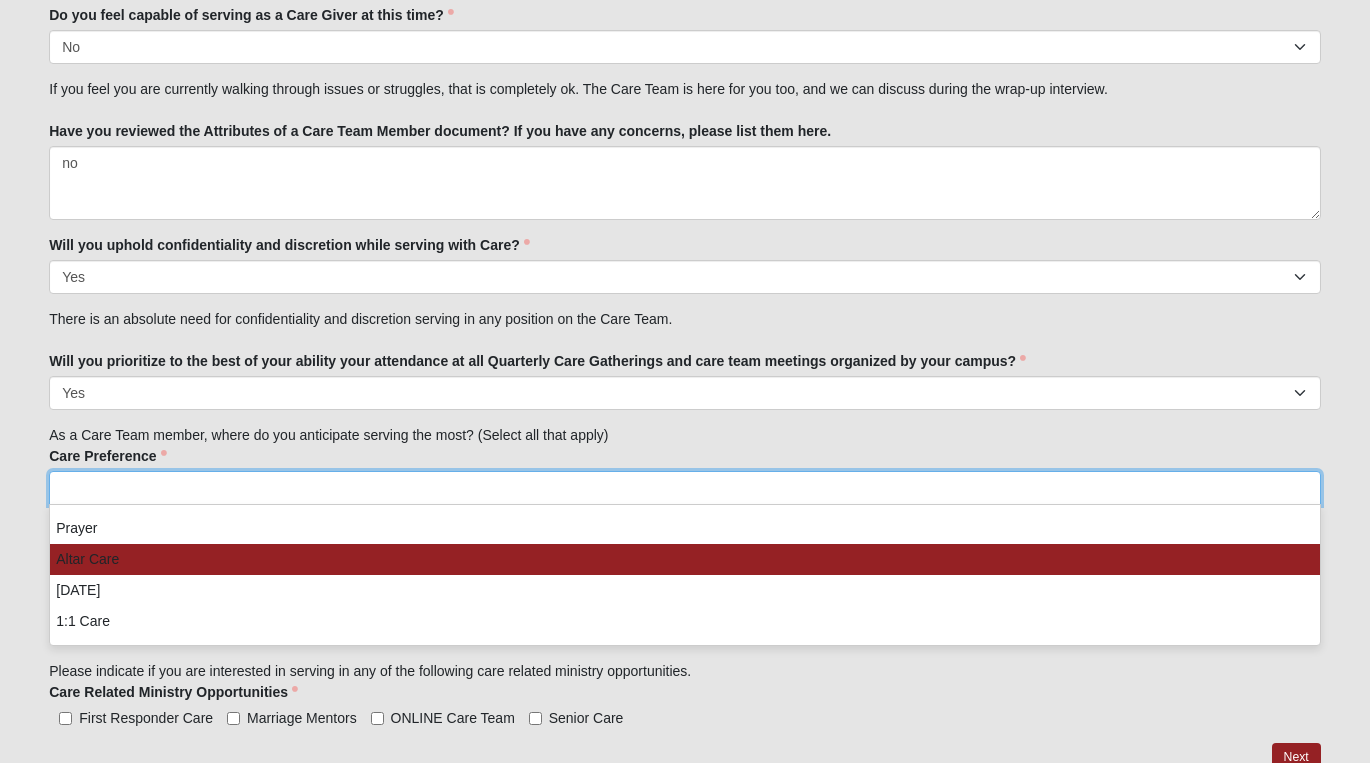 click on "Altar Care" at bounding box center (685, 559) 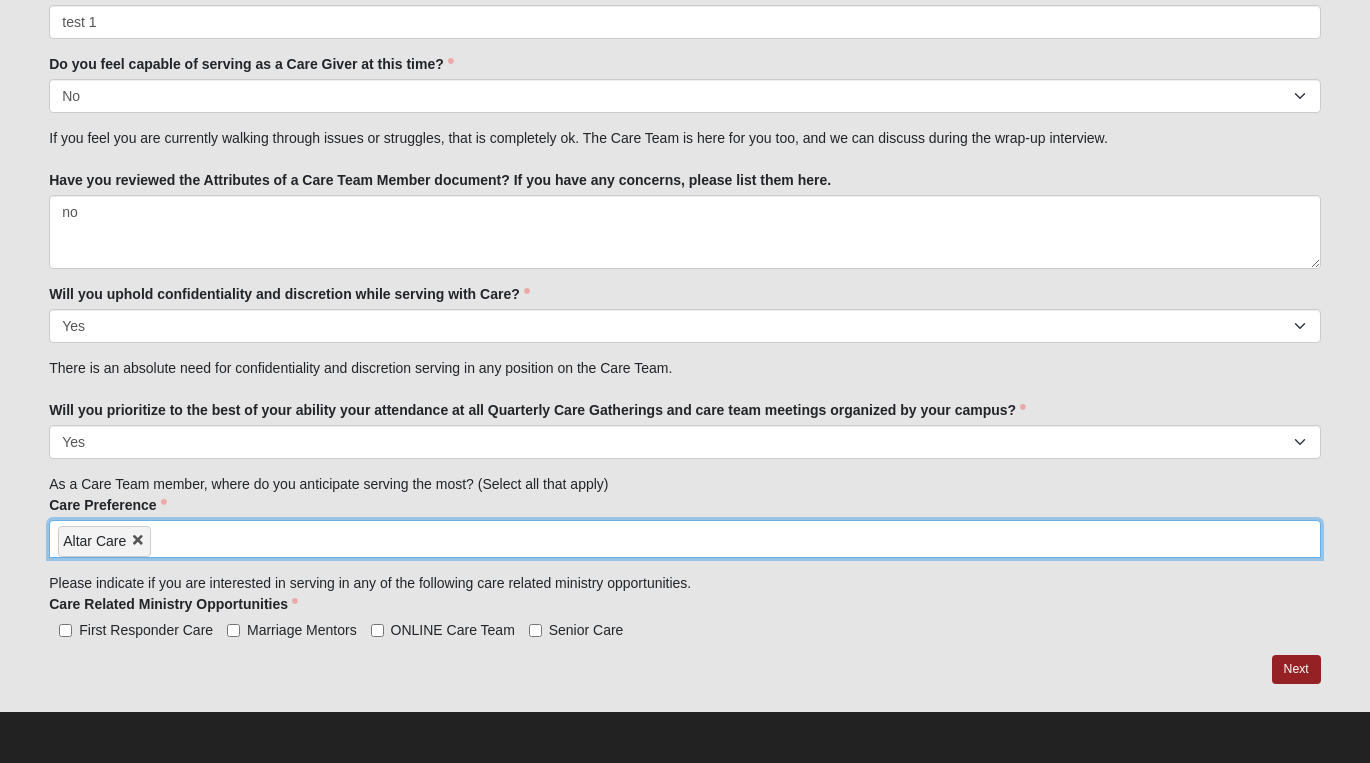 scroll, scrollTop: 2420, scrollLeft: 0, axis: vertical 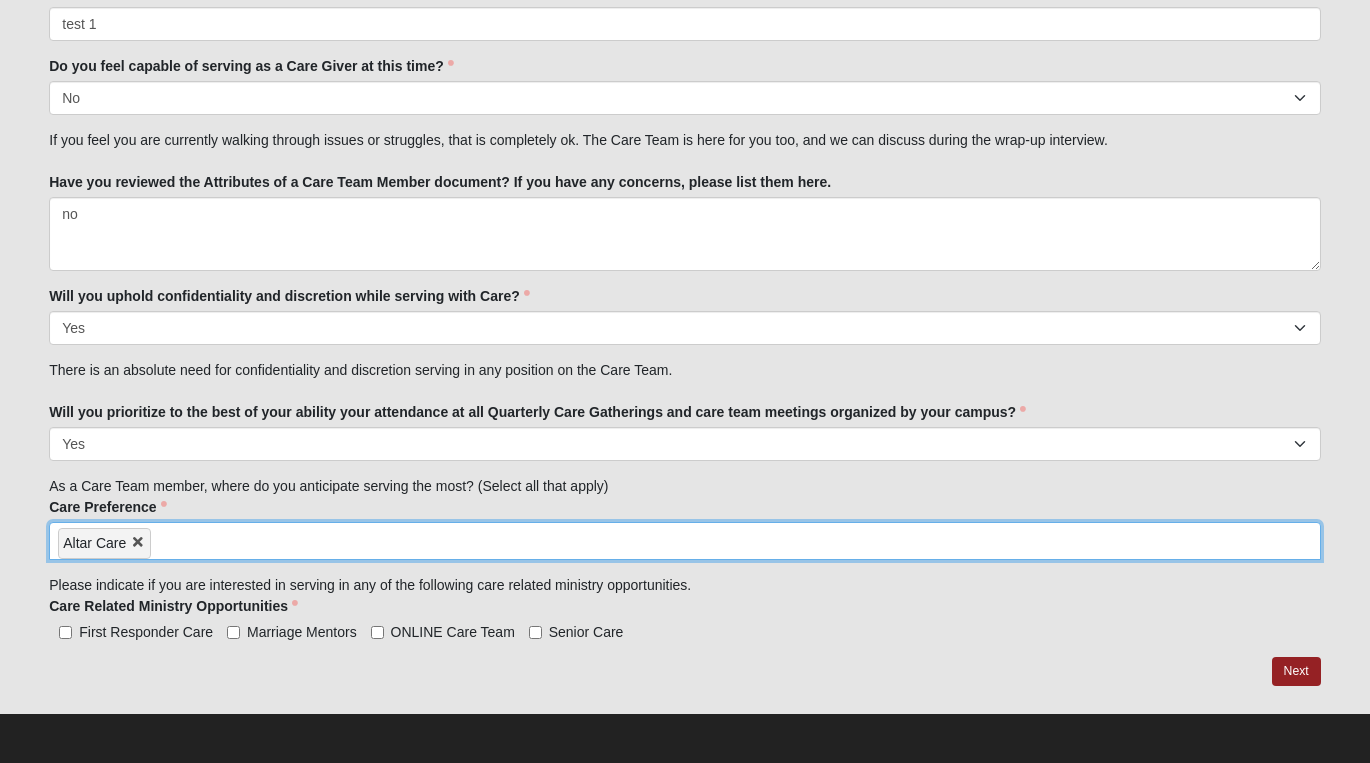 click at bounding box center [236, 539] 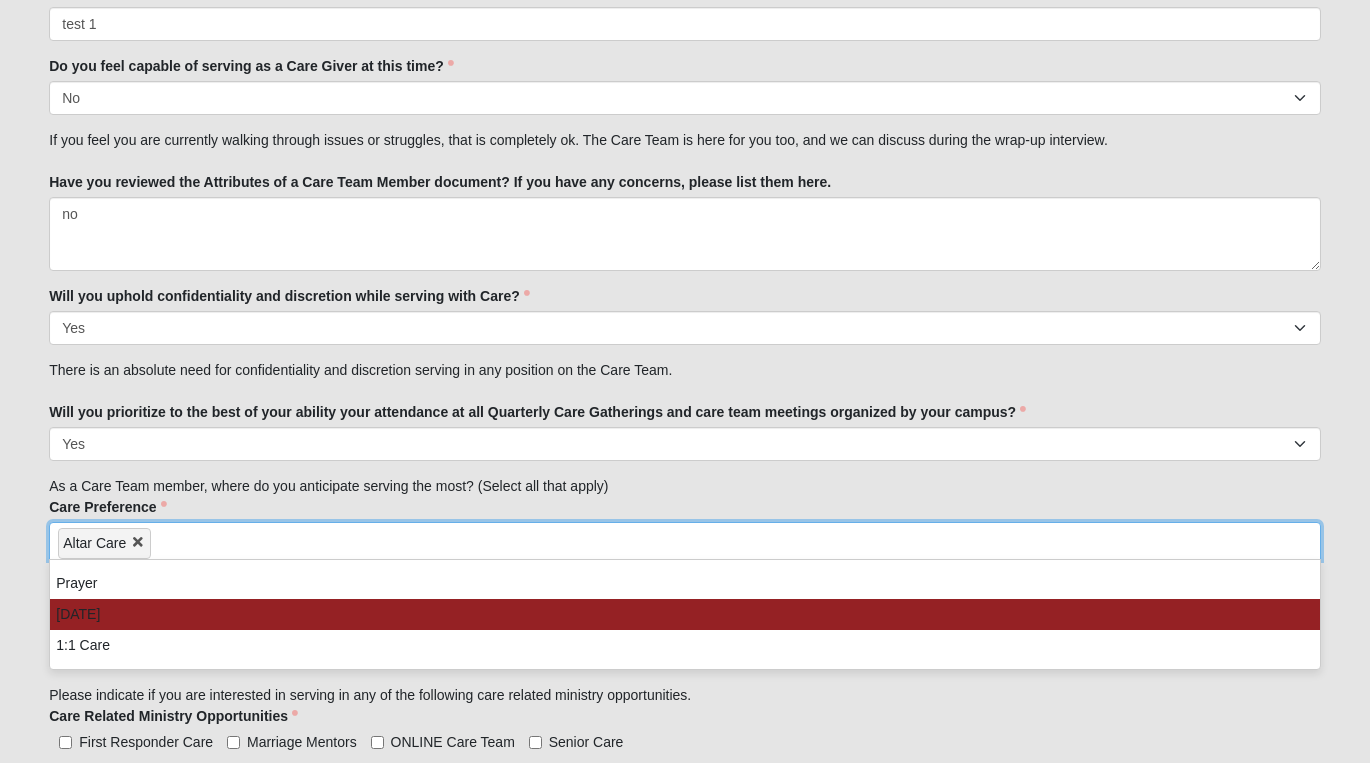 click on "[DATE]" at bounding box center (685, 614) 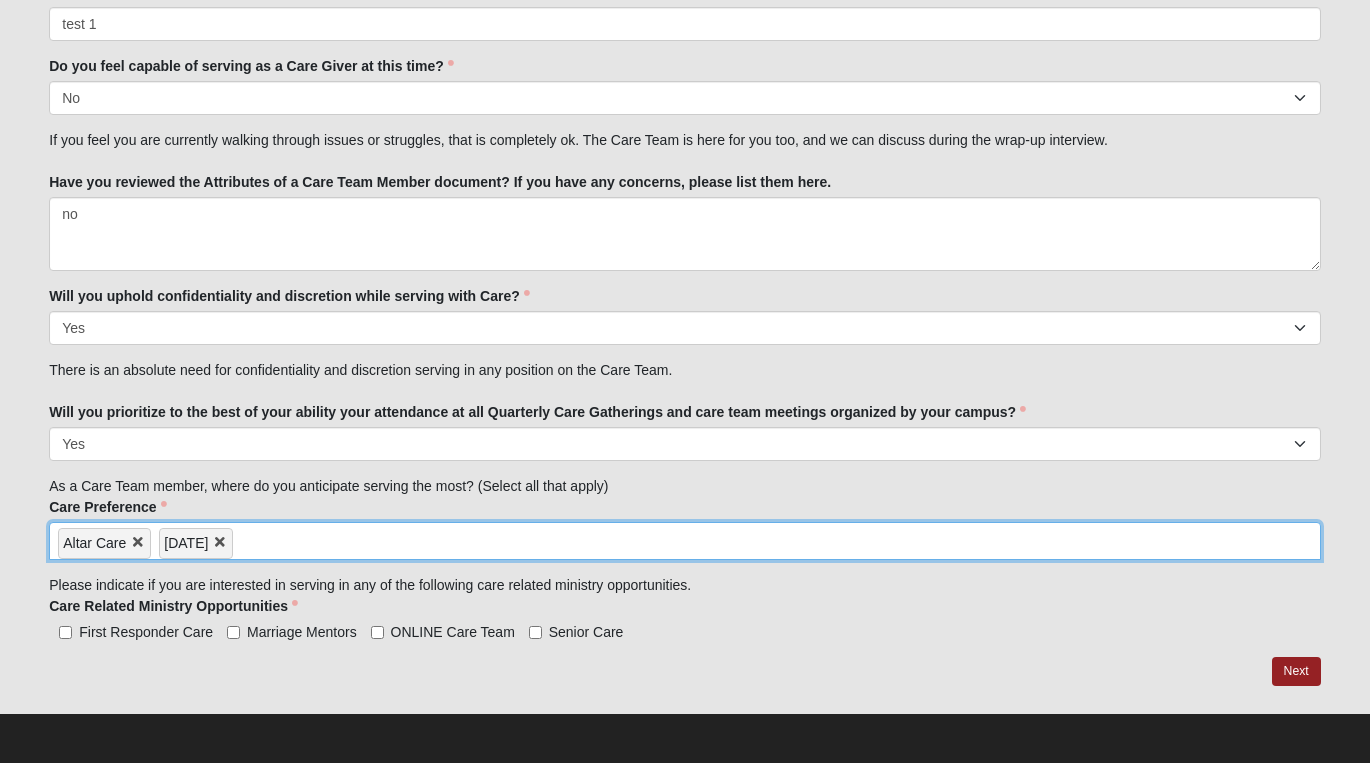 click at bounding box center (318, 539) 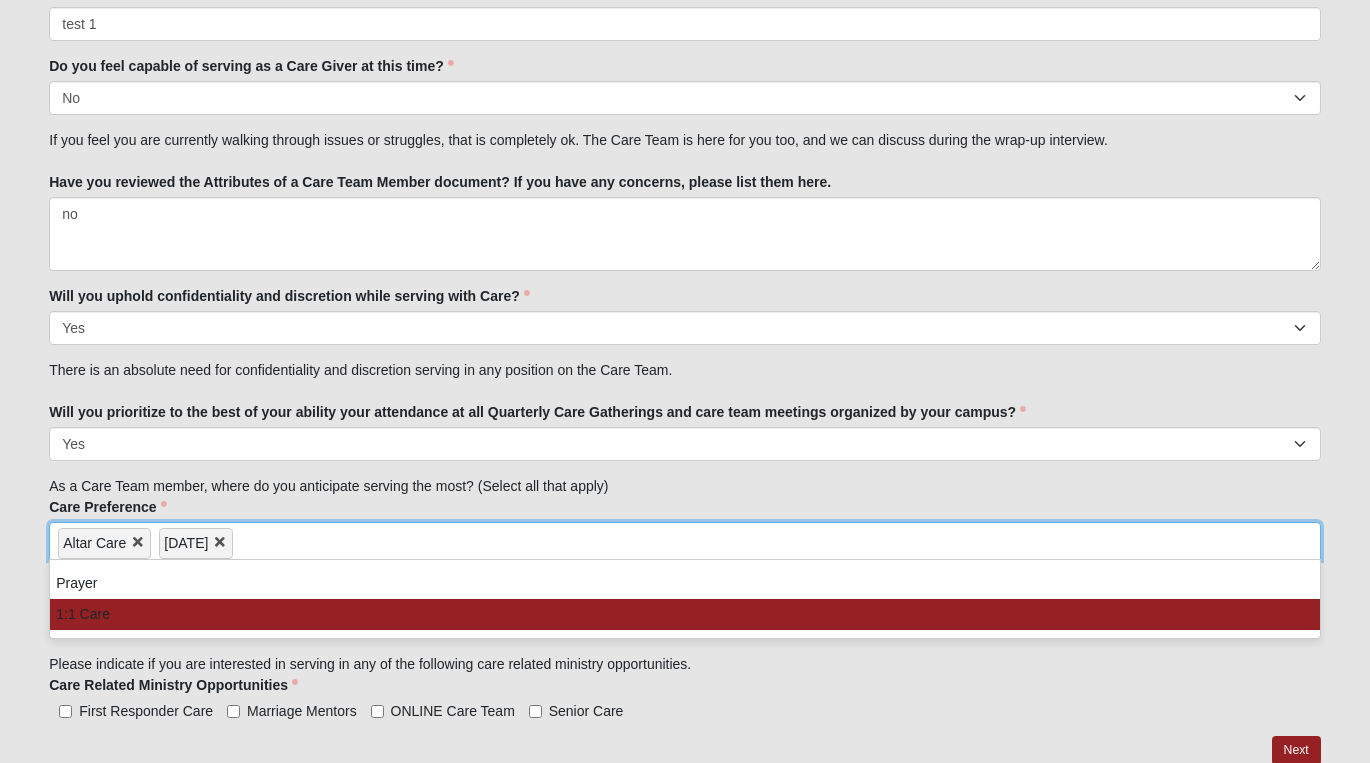 click on "1:1 Care" at bounding box center (685, 614) 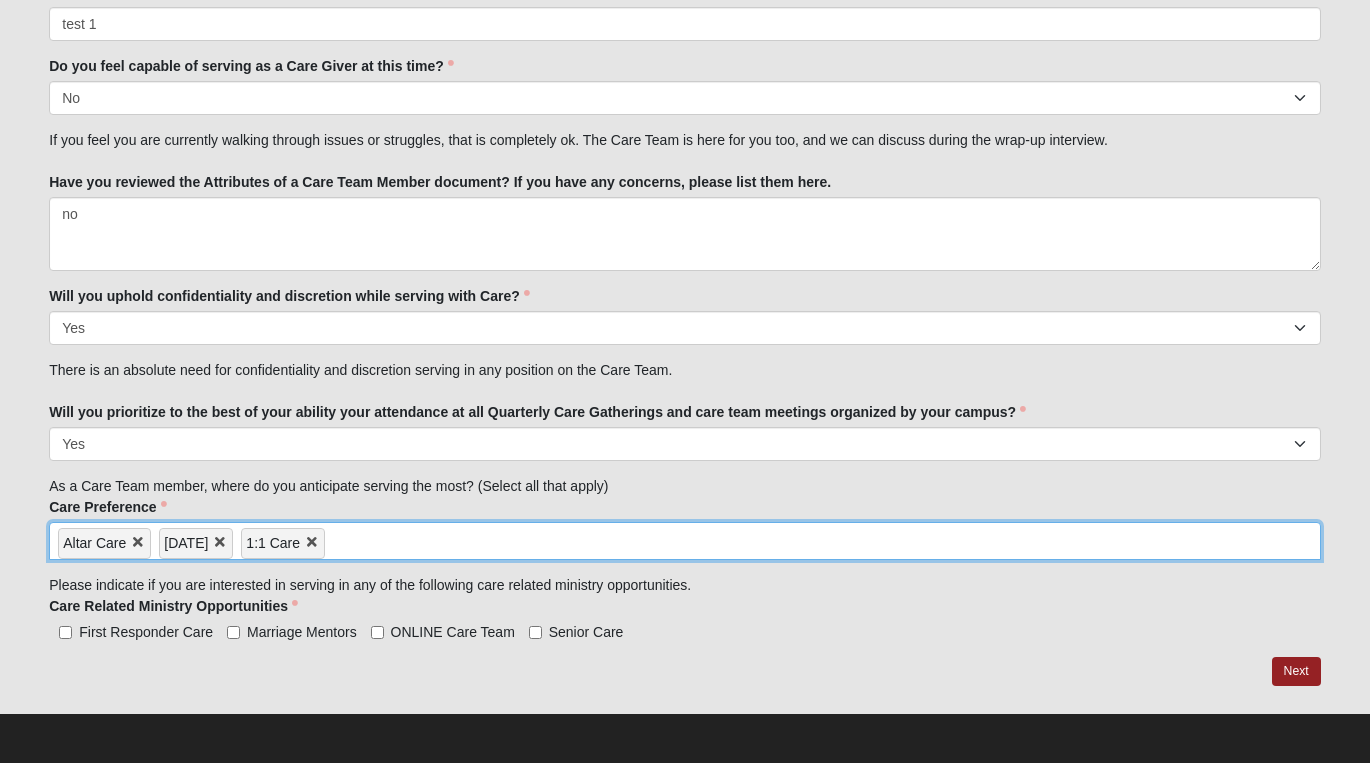 click at bounding box center (410, 539) 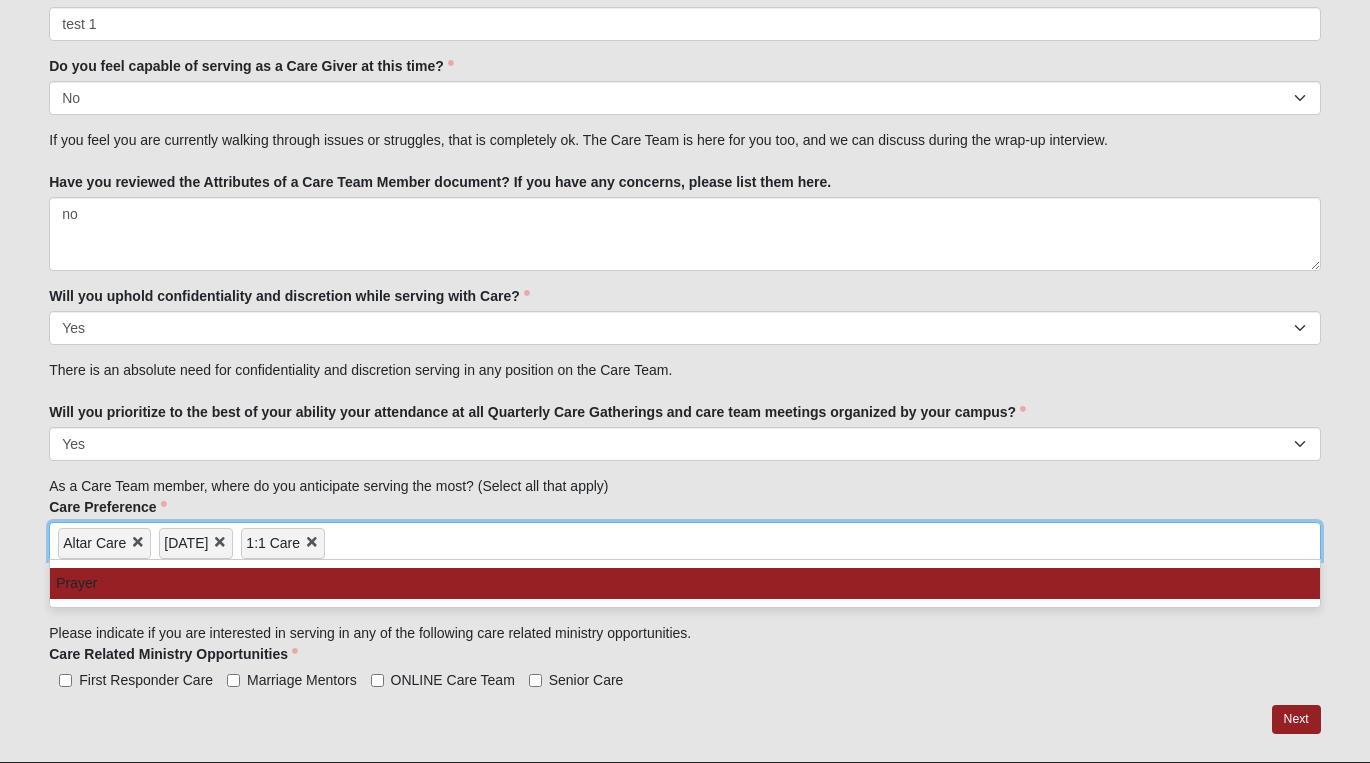 click on "Prayer" at bounding box center [685, 583] 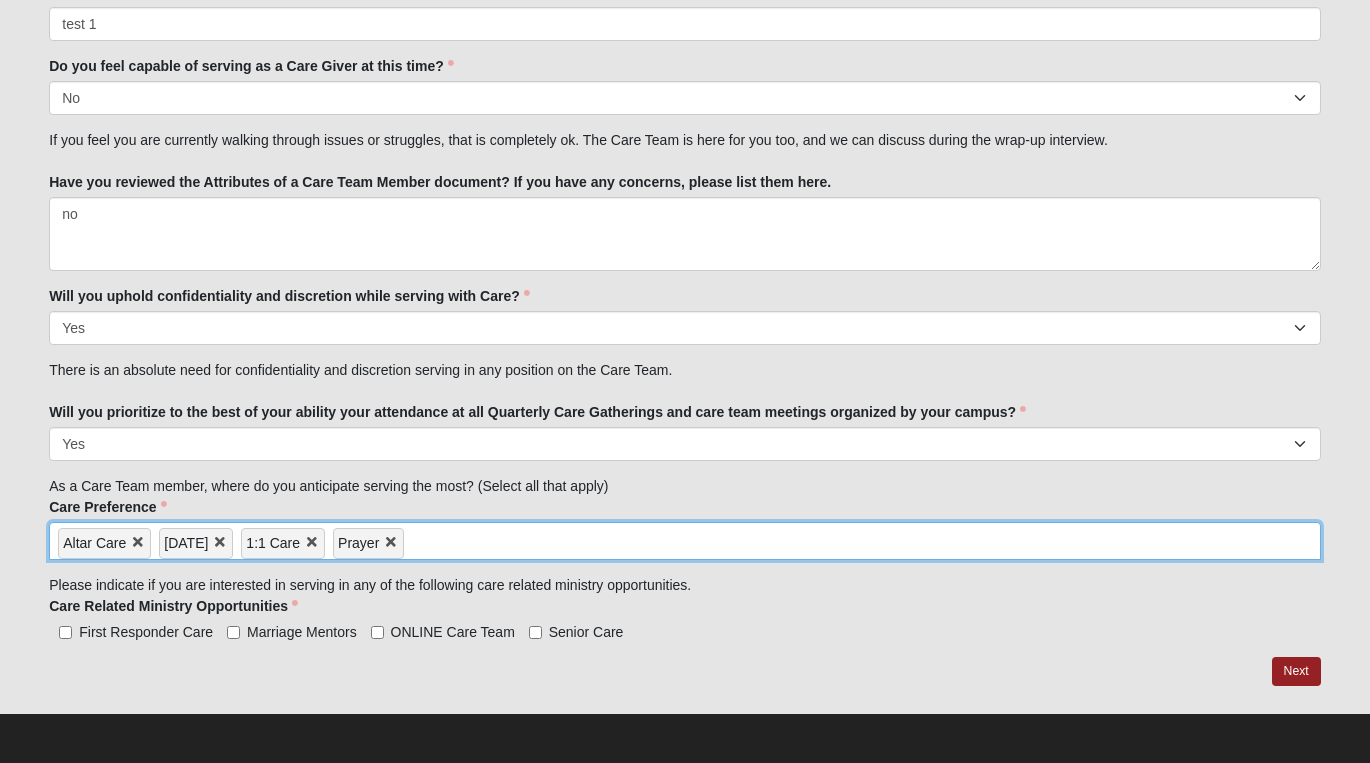 click on "ONLINE Care Team" at bounding box center (377, 632) 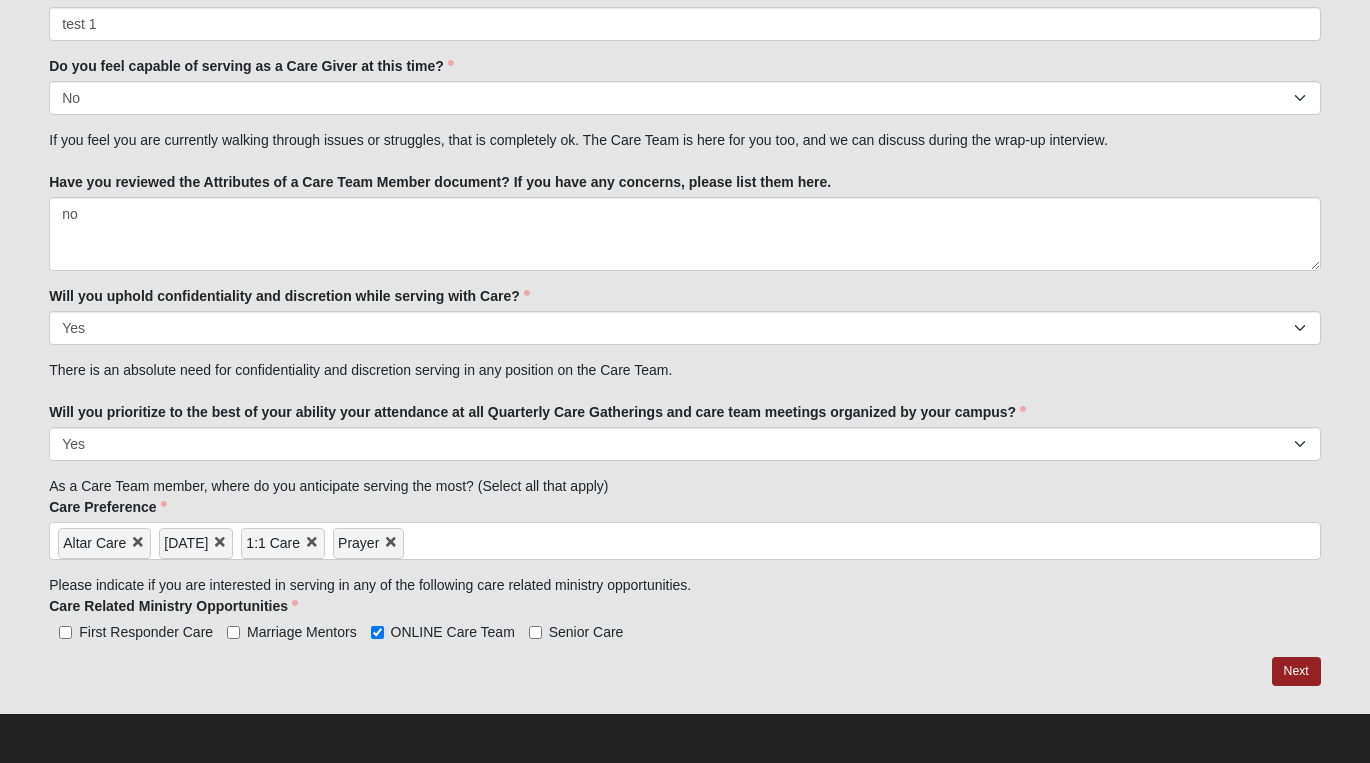 click on "Marriage Mentors" at bounding box center (233, 632) 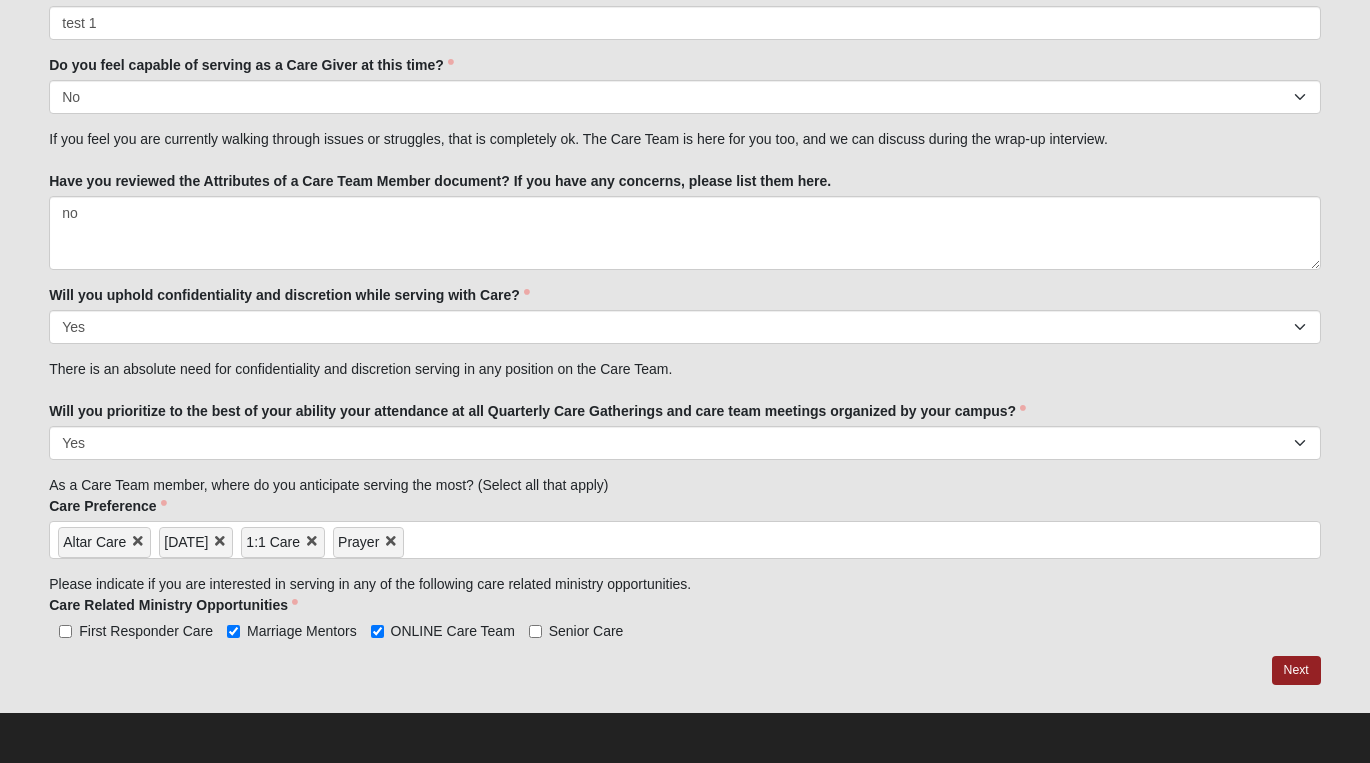 scroll, scrollTop: 2420, scrollLeft: 0, axis: vertical 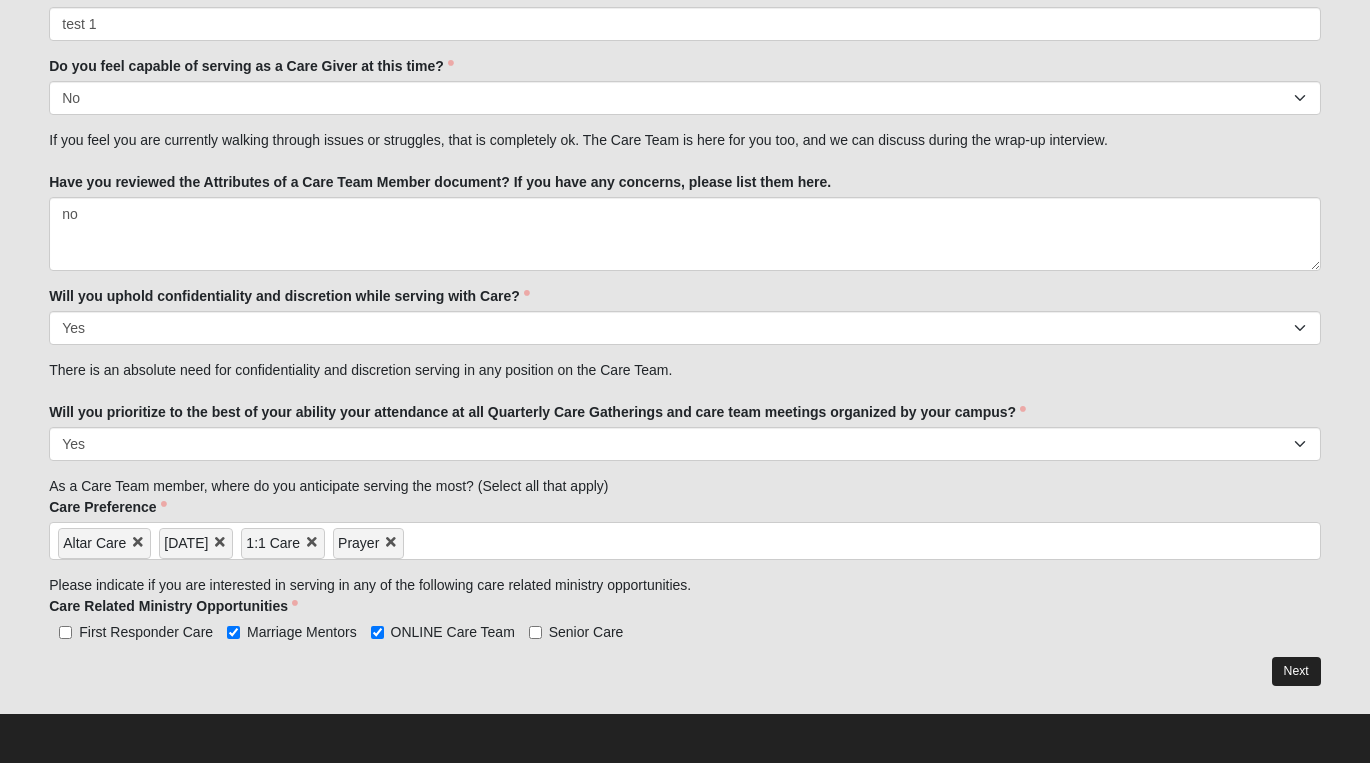 click on "Next" at bounding box center [1296, 671] 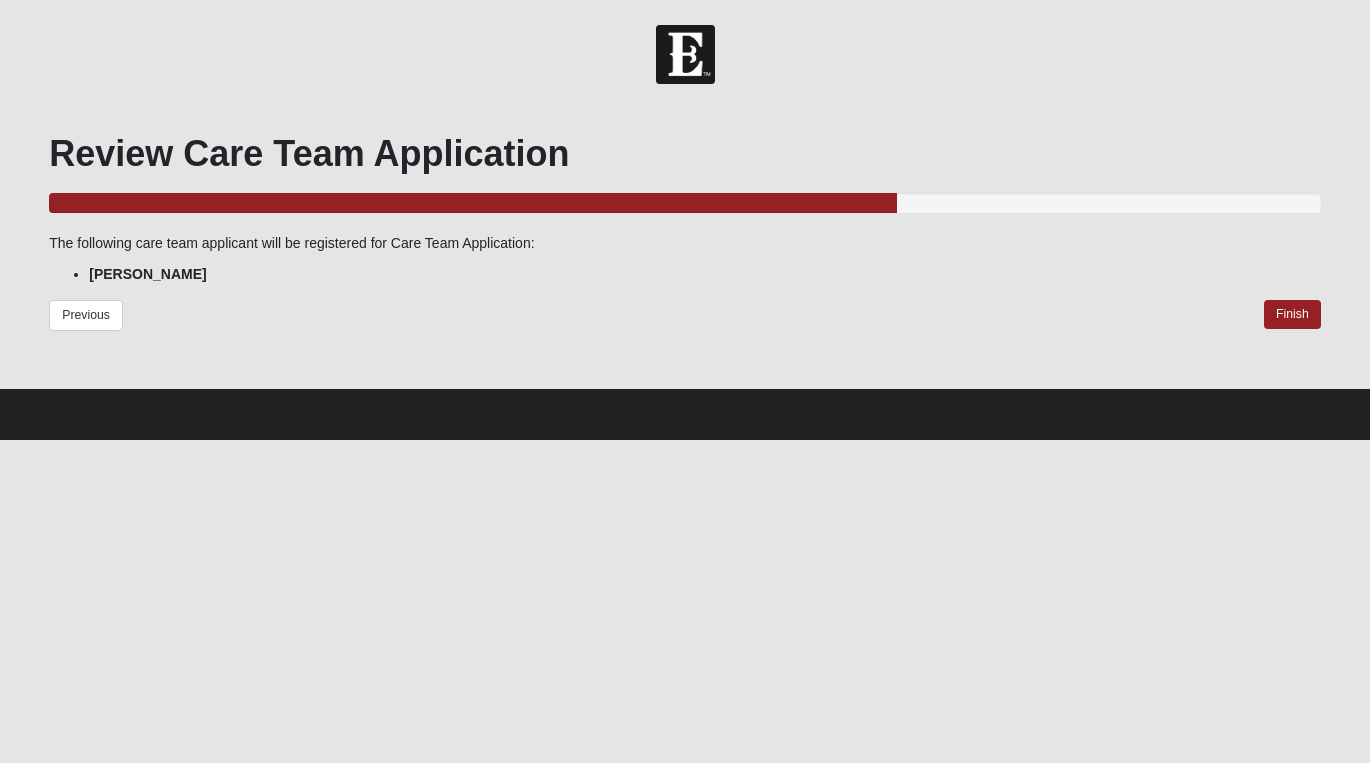 scroll, scrollTop: 0, scrollLeft: 0, axis: both 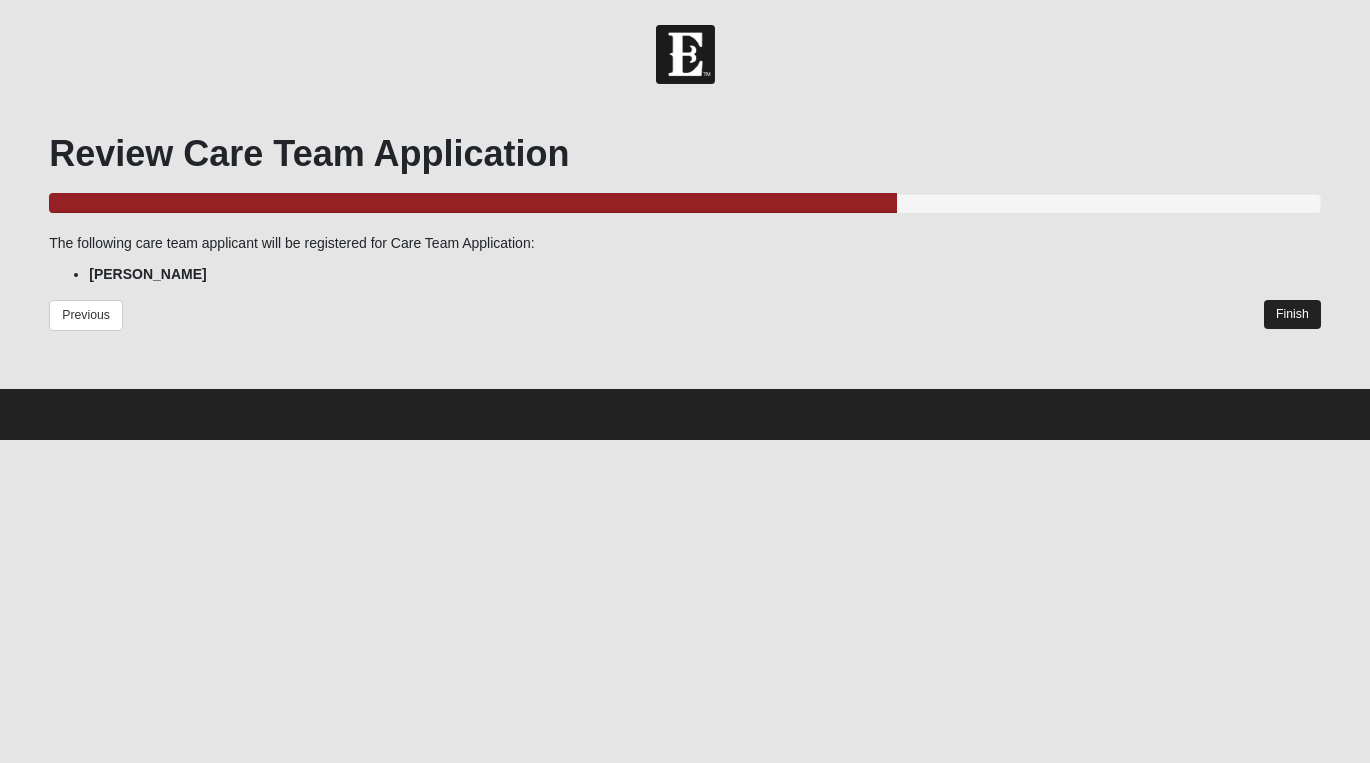 click on "Finish" at bounding box center (1292, 314) 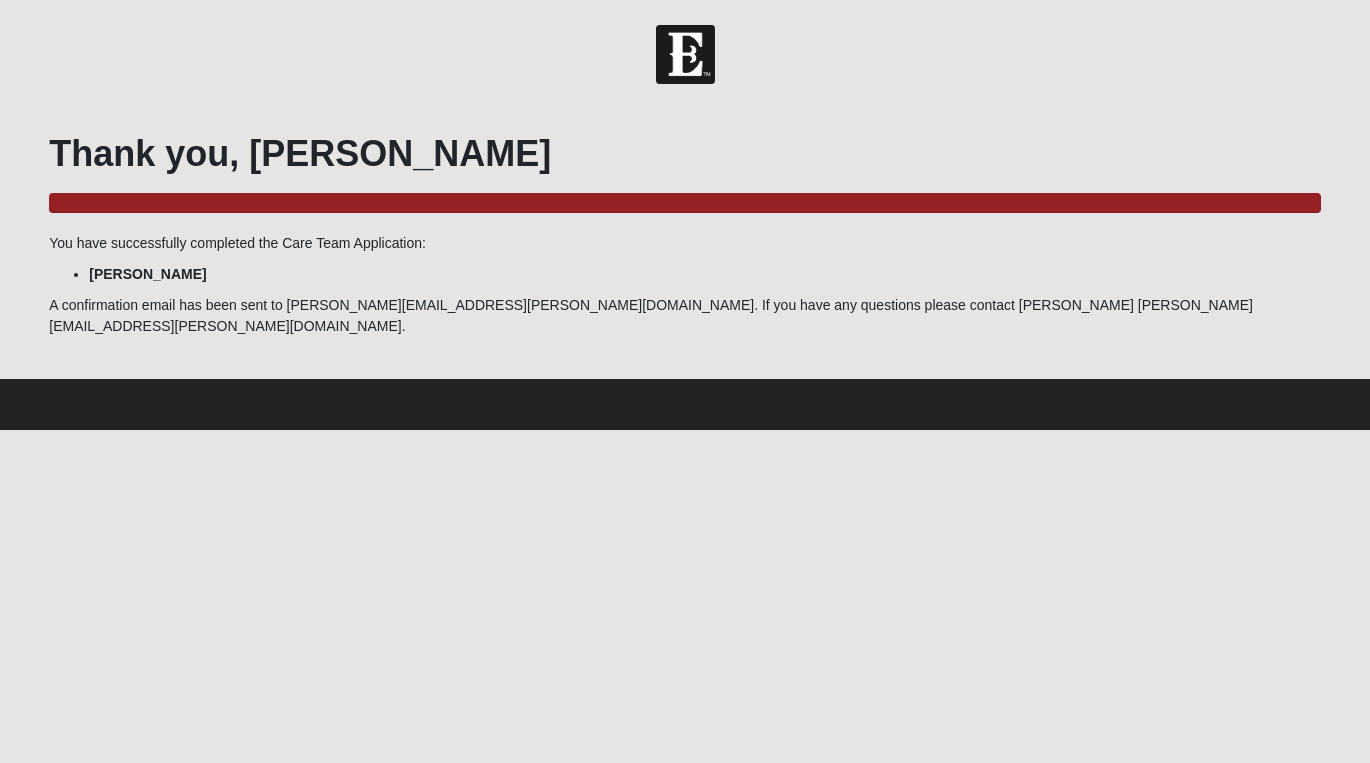 scroll, scrollTop: 0, scrollLeft: 0, axis: both 